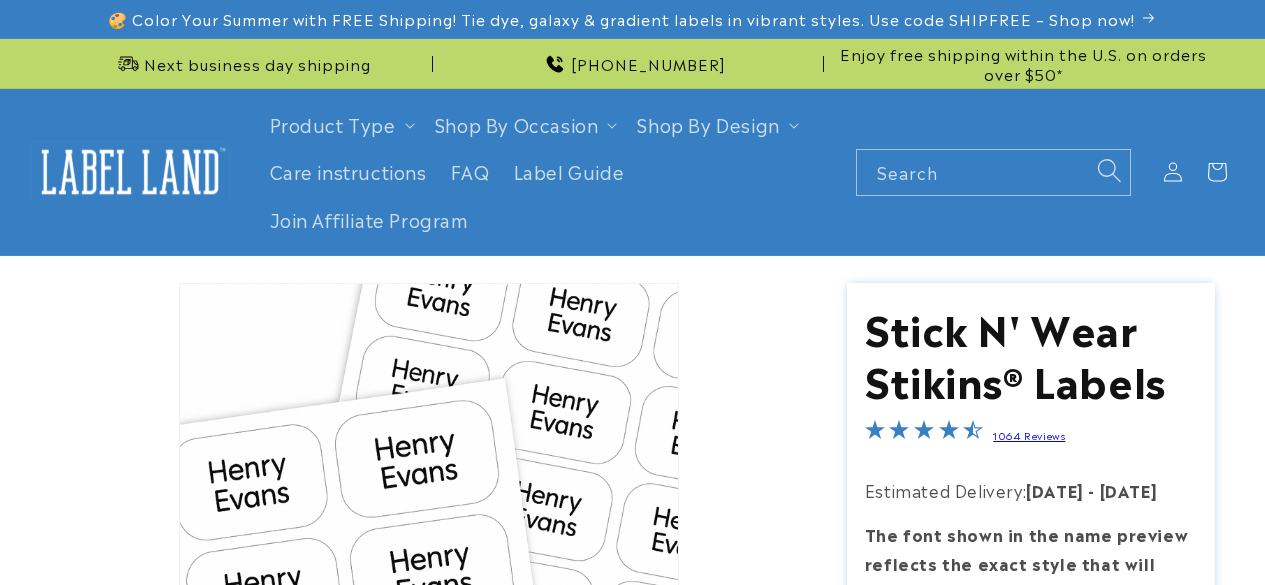 scroll, scrollTop: 0, scrollLeft: 0, axis: both 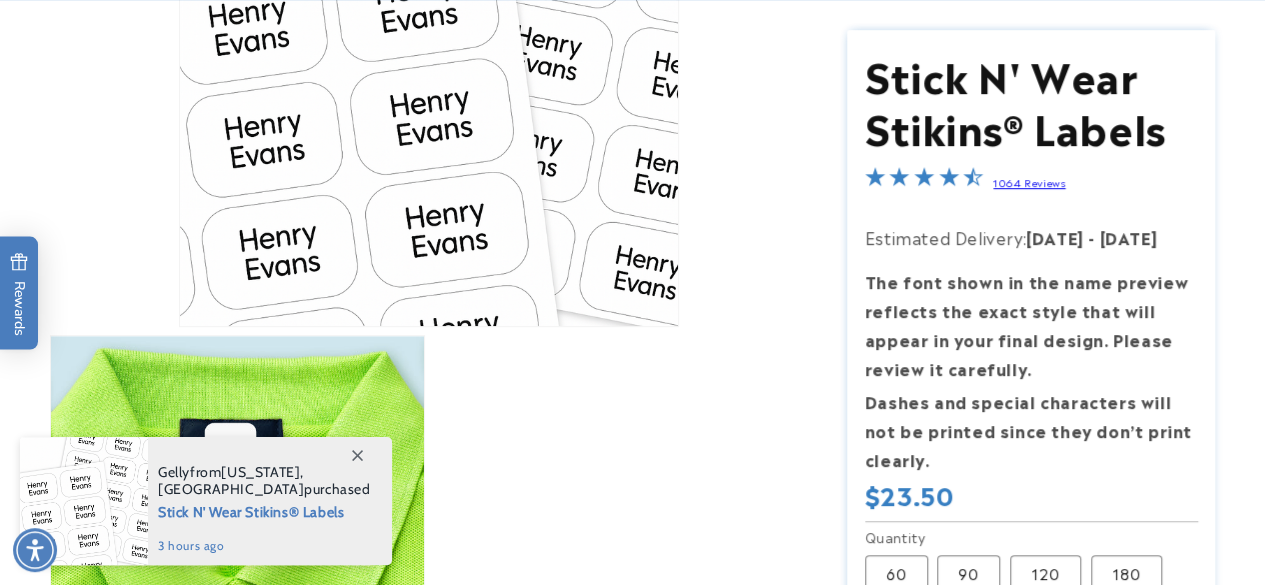drag, startPoint x: 1277, startPoint y: 49, endPoint x: 1278, endPoint y: 98, distance: 49.010204 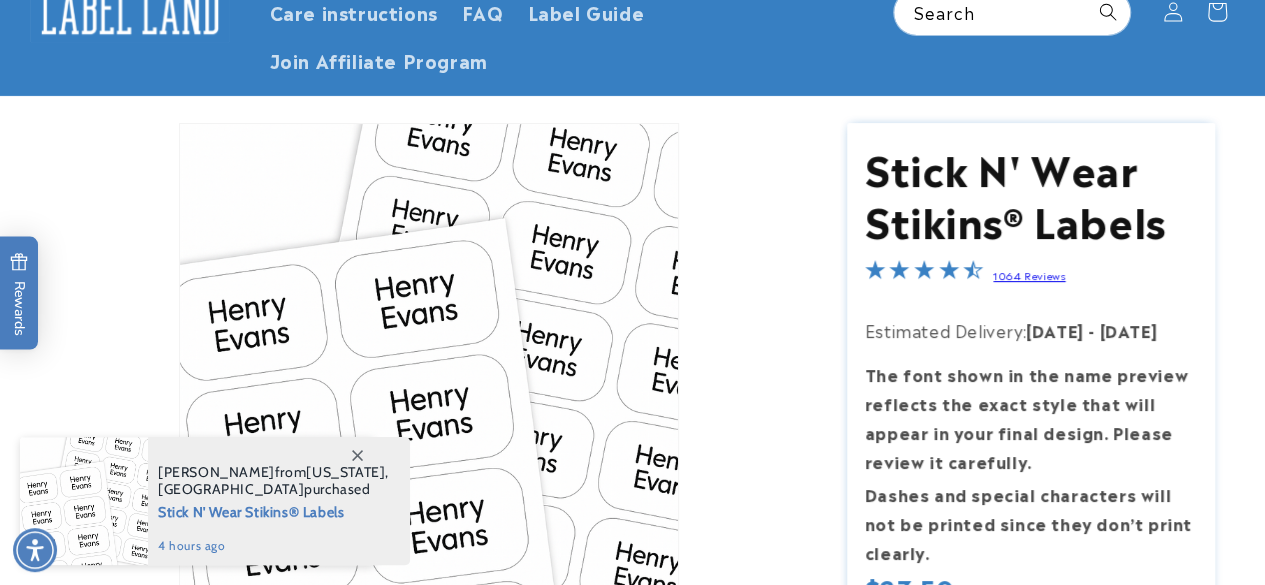 scroll, scrollTop: 0, scrollLeft: 0, axis: both 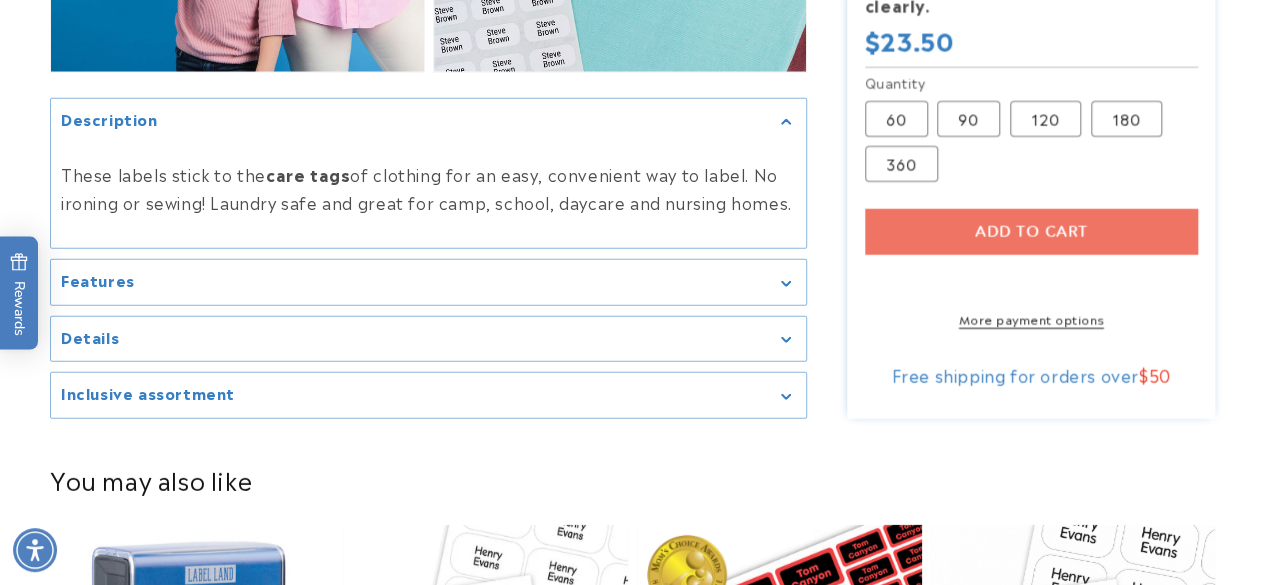 click on "Details" at bounding box center (428, 339) 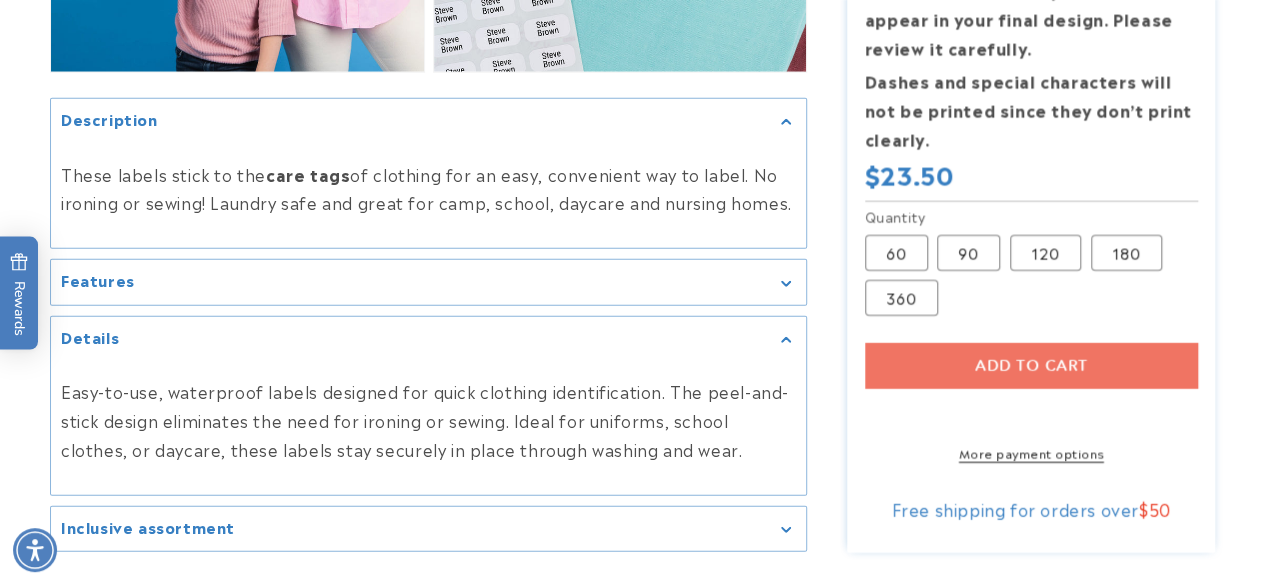 click on "Features" at bounding box center (428, 282) 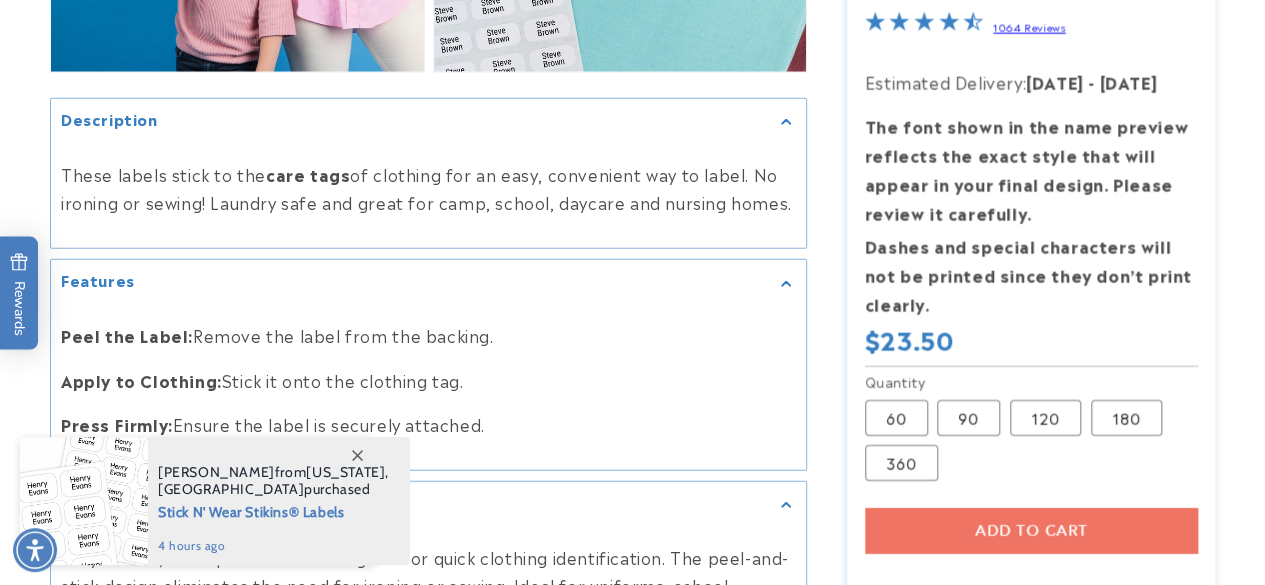 click on "Add to cart
More payment options    This item is a recurring or deferred purchase. By continuing, I agree to the  cancellation policy  and authorize you to charge my payment method at the prices, frequency and dates listed on this page until my order is fulfilled or I cancel, if permitted." at bounding box center (1031, 567) 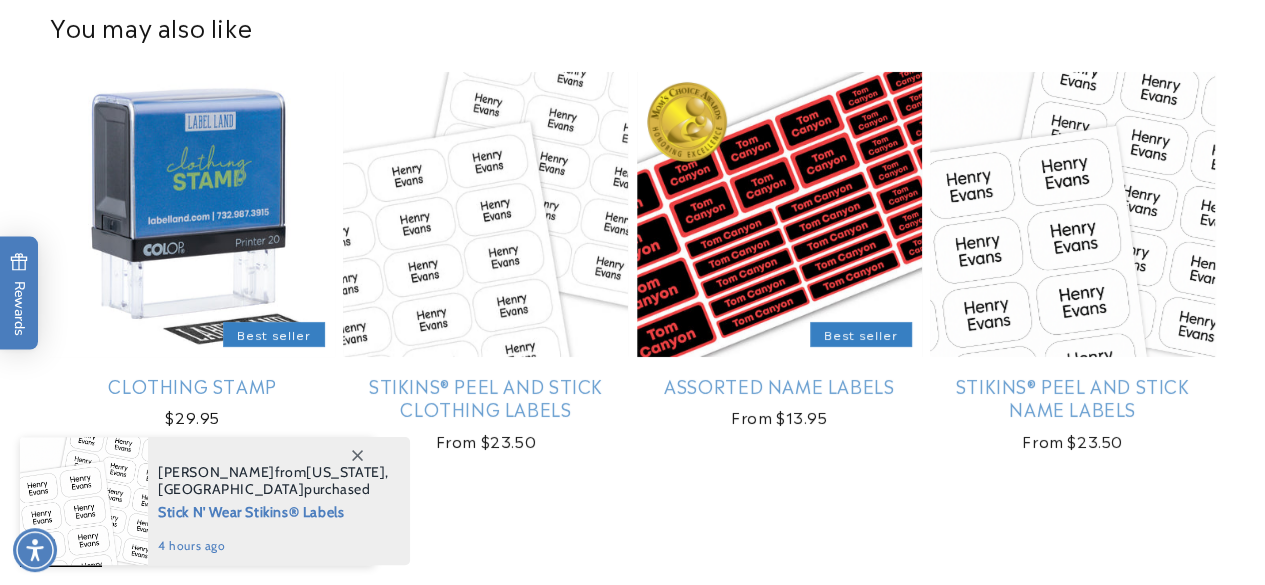 scroll, scrollTop: 3453, scrollLeft: 0, axis: vertical 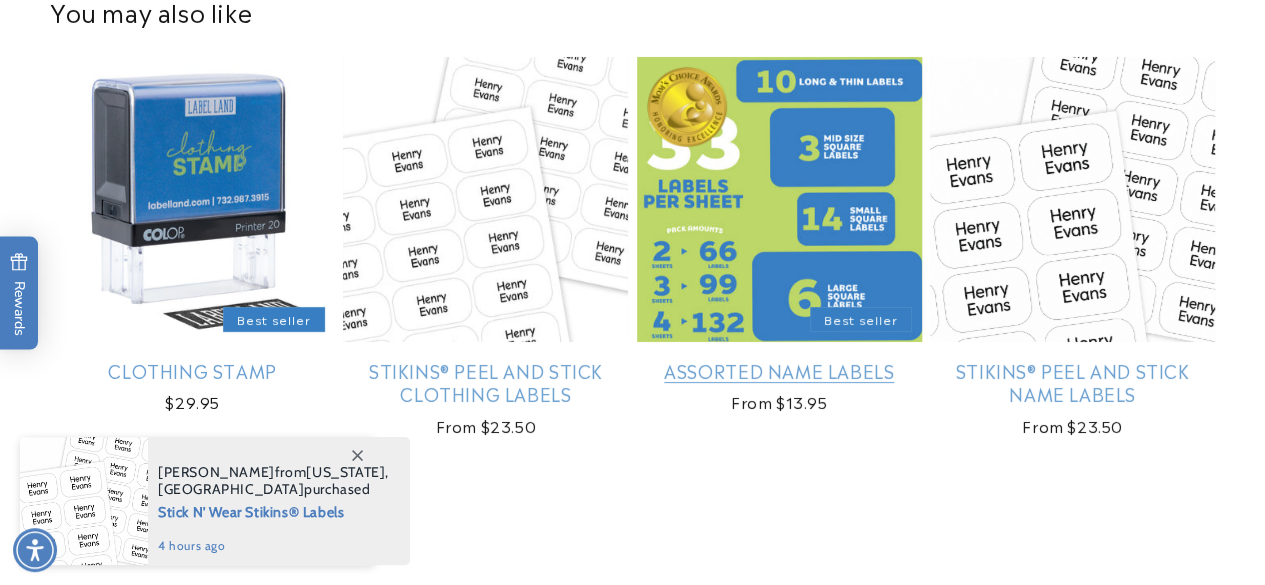 click on "Assorted Name Labels" at bounding box center [779, 370] 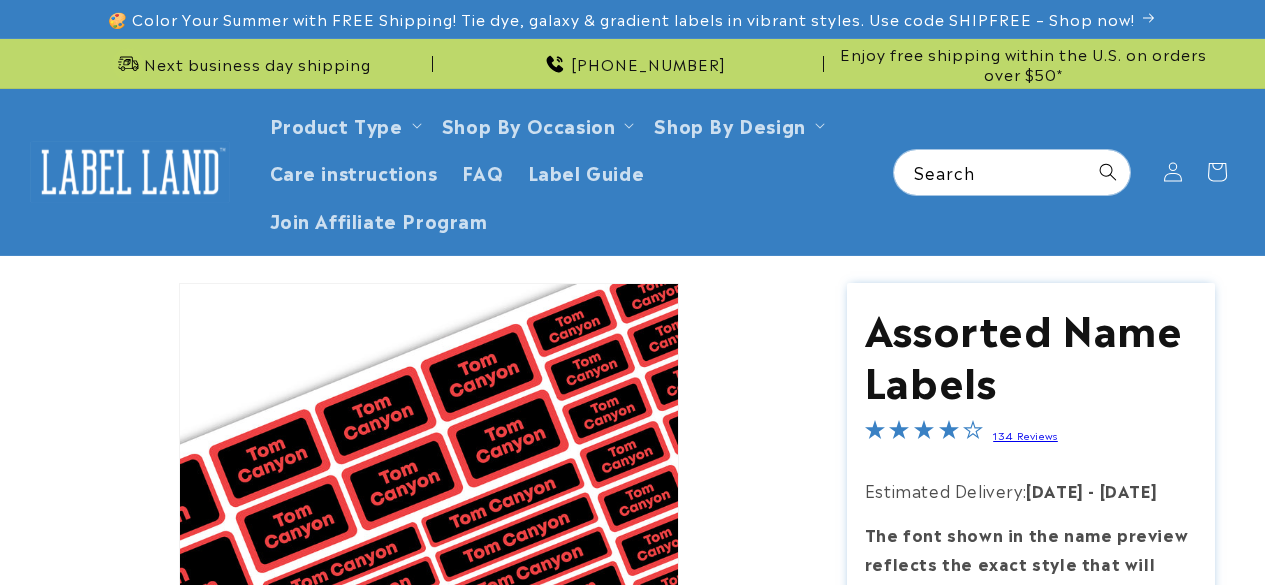 scroll, scrollTop: 0, scrollLeft: 0, axis: both 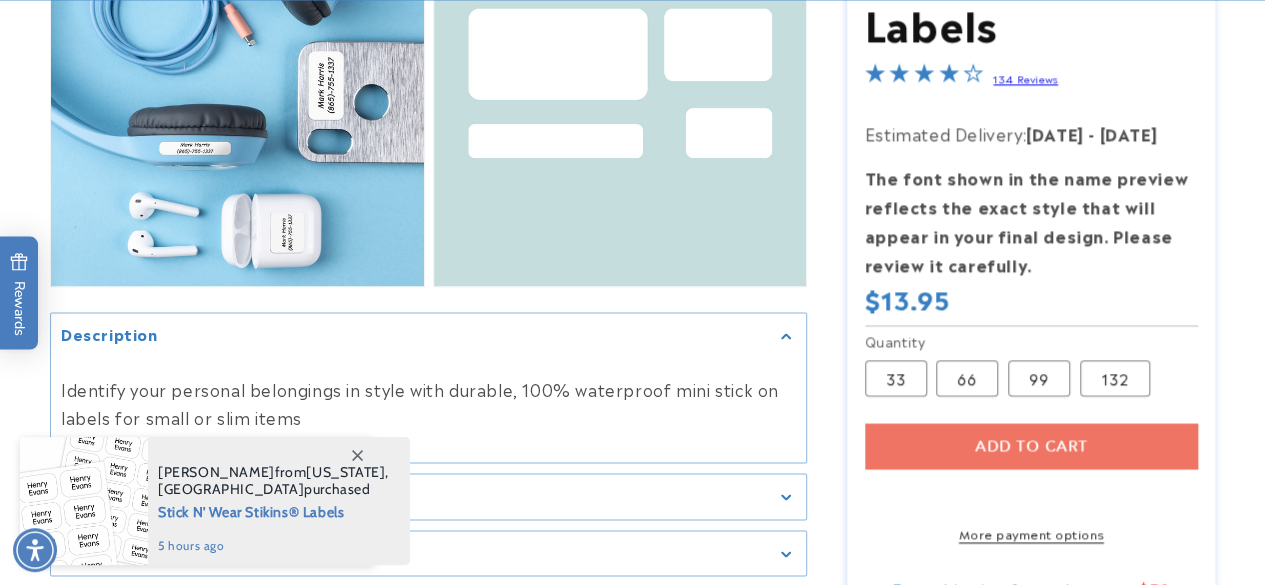 drag, startPoint x: 1270, startPoint y: 37, endPoint x: 1268, endPoint y: 238, distance: 201.00995 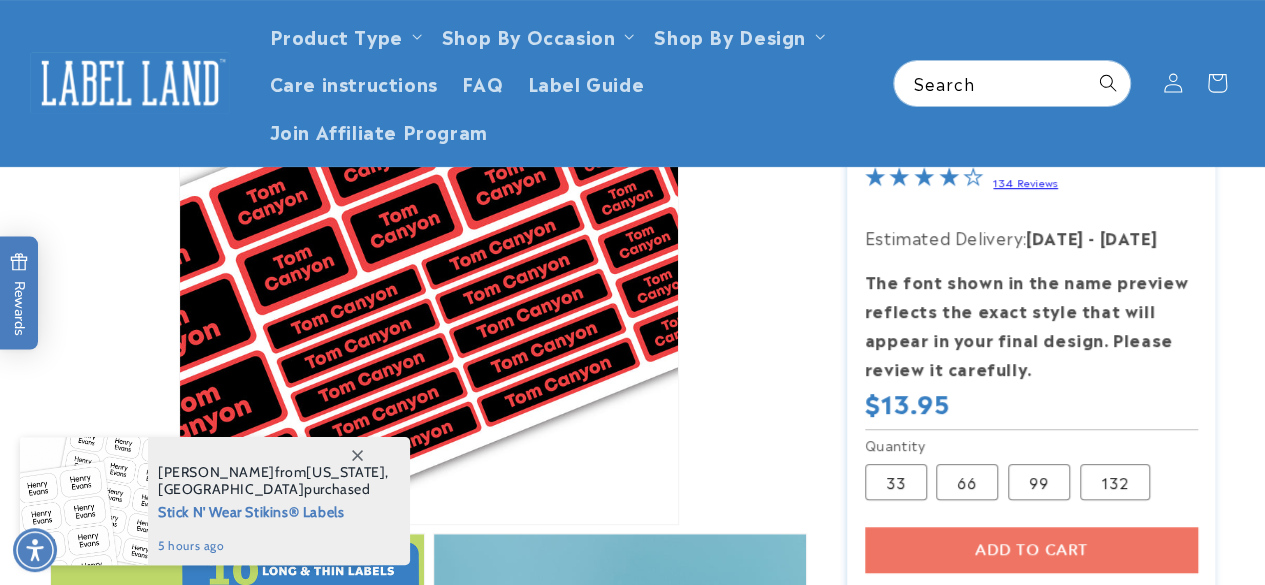 scroll, scrollTop: 250, scrollLeft: 0, axis: vertical 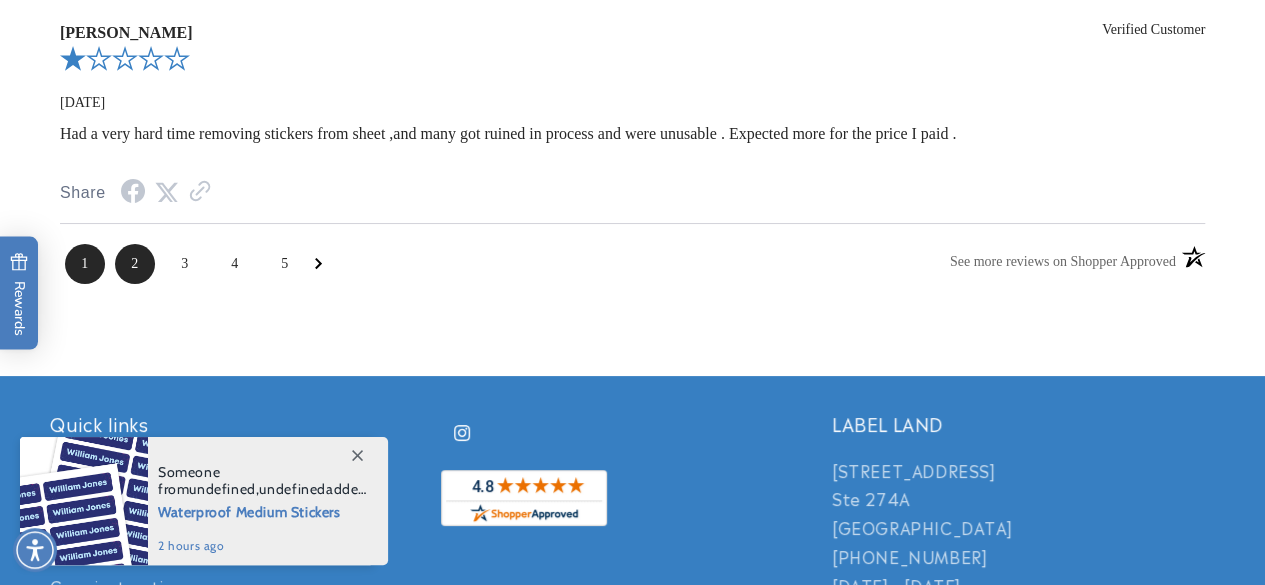 click on "2" at bounding box center (135, 264) 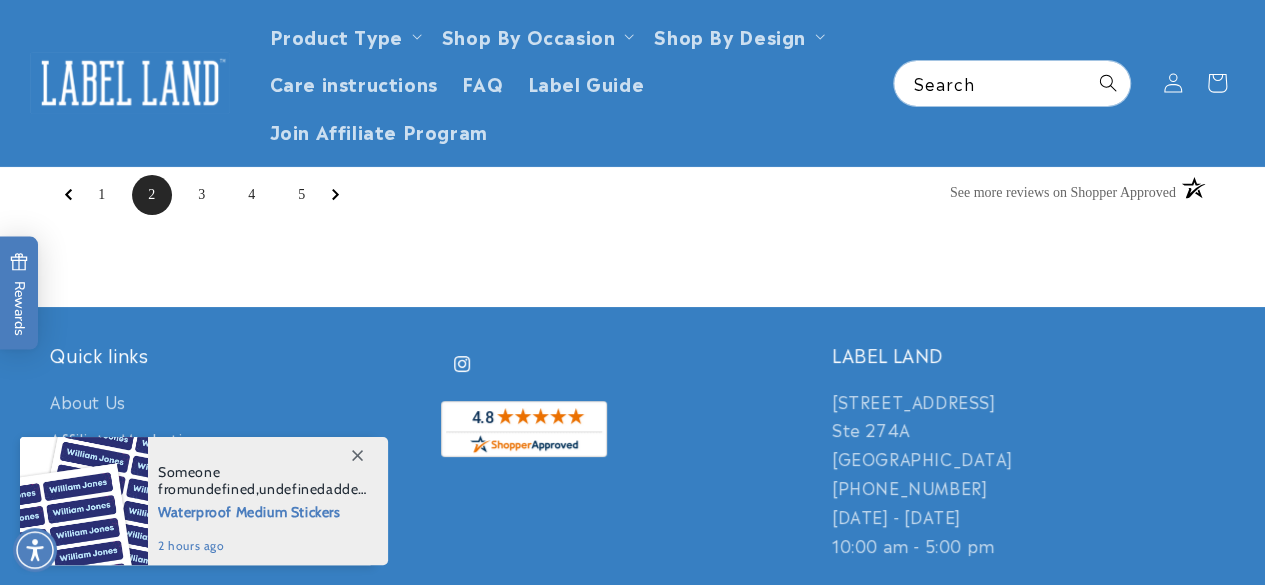 scroll, scrollTop: 2961, scrollLeft: 0, axis: vertical 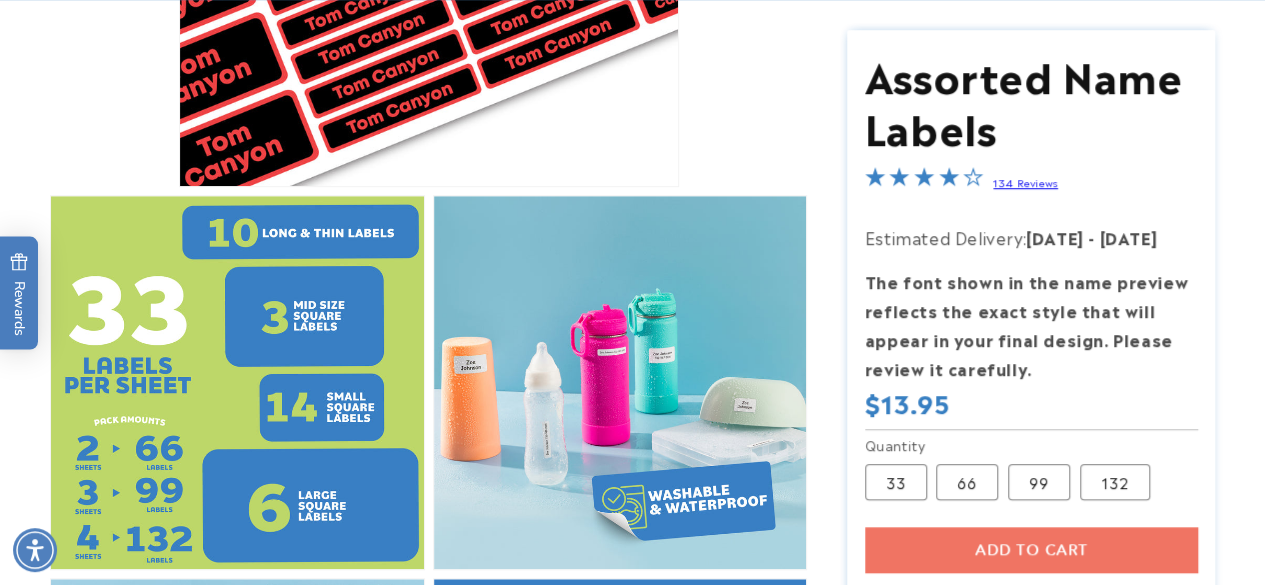 click on "Add to cart
More payment options    This item is a recurring or deferred purchase. By continuing, I agree to the  cancellation policy  and authorize you to charge my payment method at the prices, frequency and dates listed on this page until my order is fulfilled or I cancel, if permitted." at bounding box center (1031, 586) 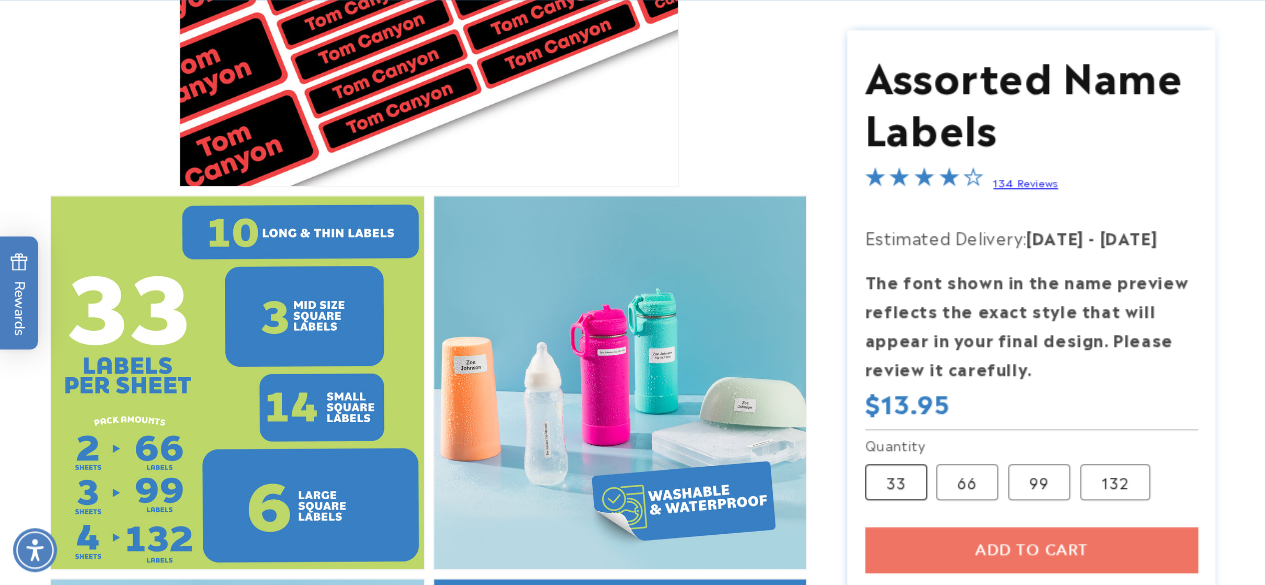 click on "33 Variant sold out or unavailable" at bounding box center (896, 482) 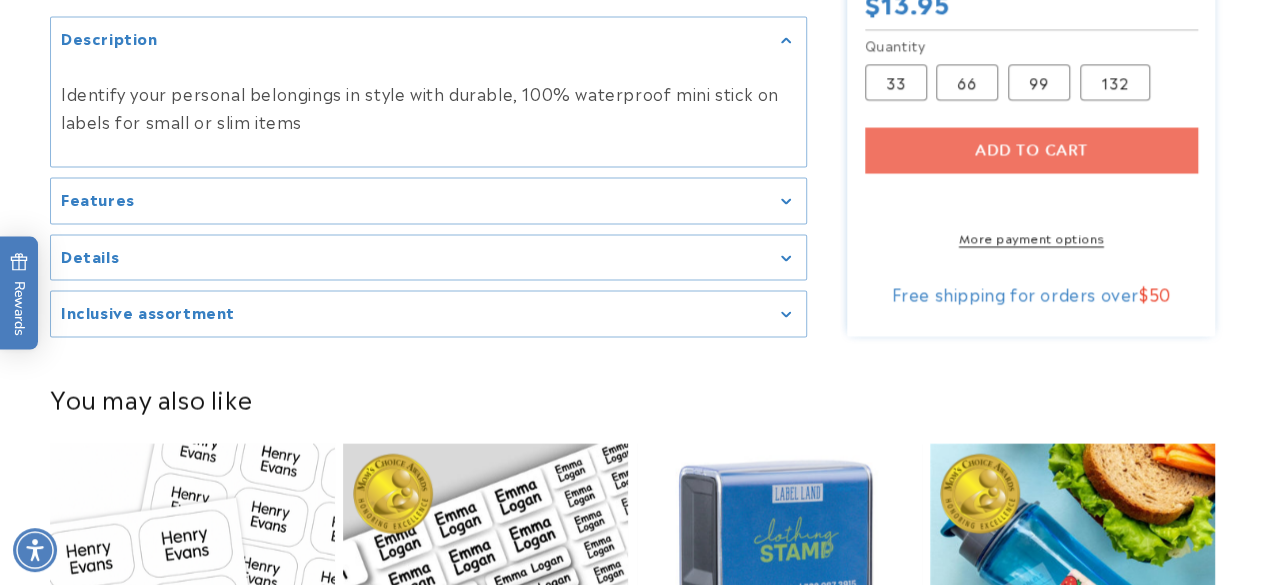 scroll, scrollTop: 1954, scrollLeft: 0, axis: vertical 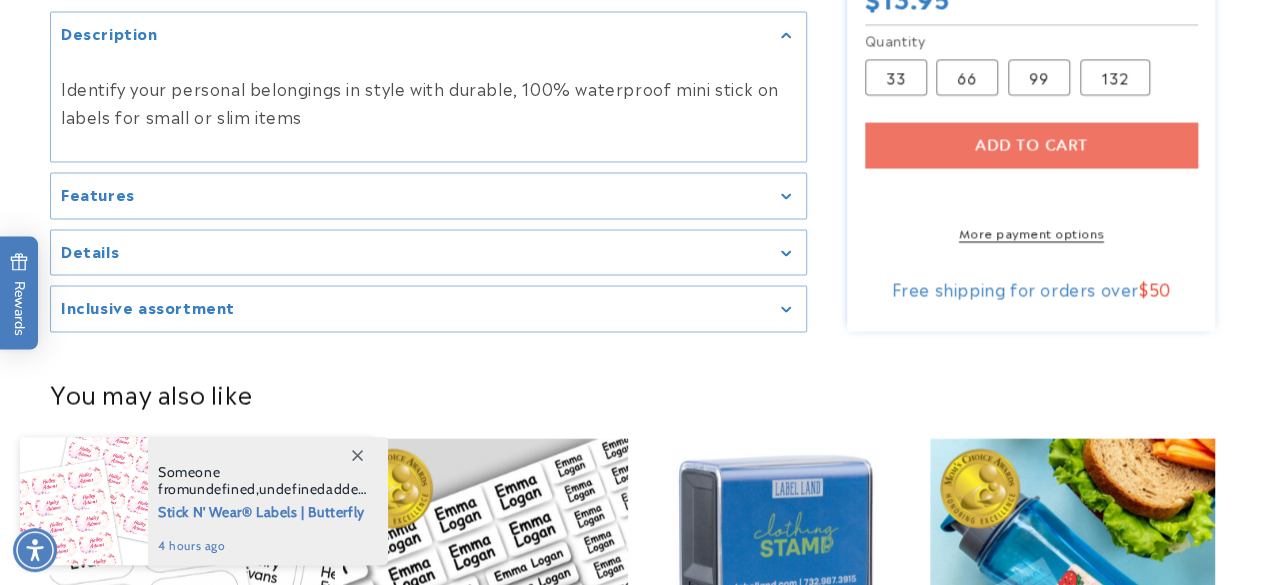 click on "Inclusive assortment" at bounding box center (428, 309) 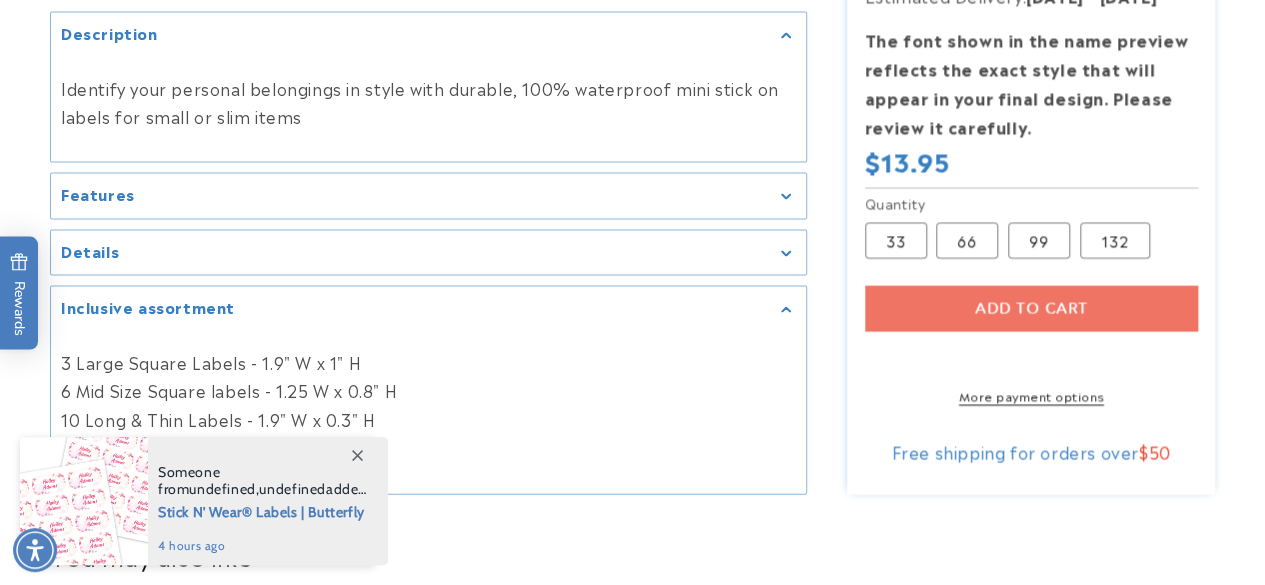 click on "Details" at bounding box center (428, 253) 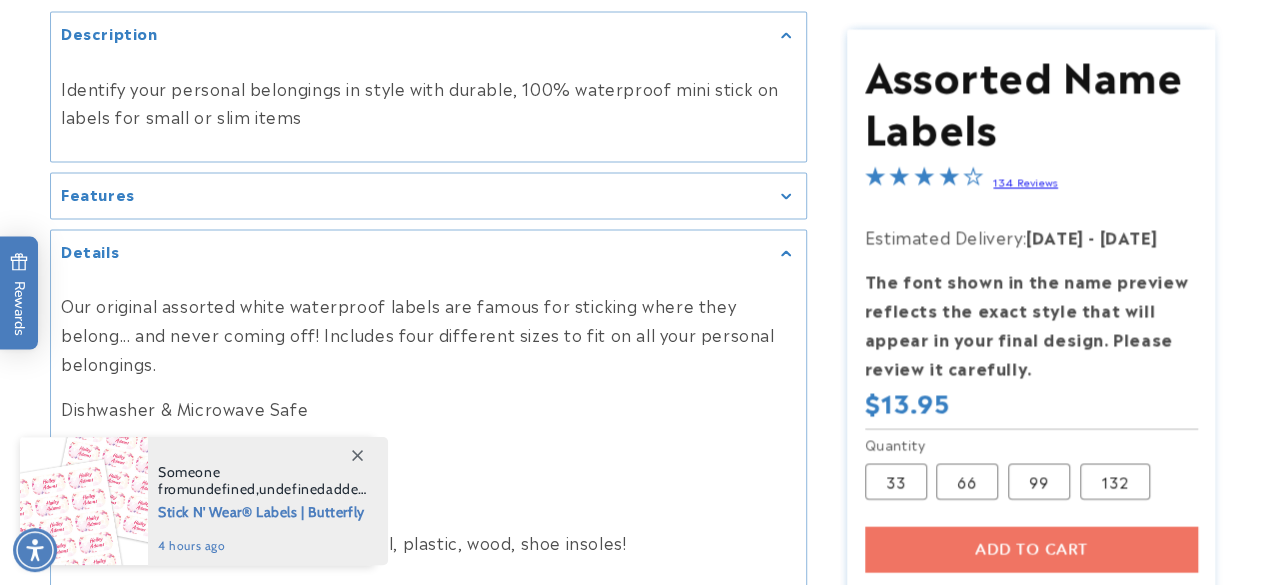 click on "Features" at bounding box center [428, 196] 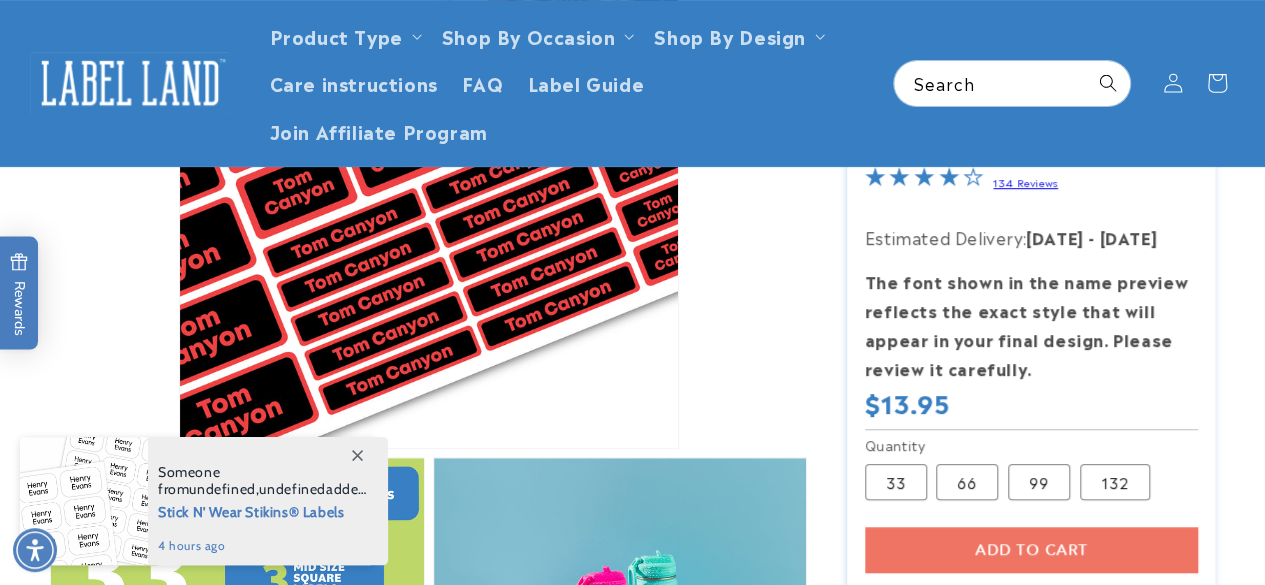 scroll, scrollTop: 0, scrollLeft: 0, axis: both 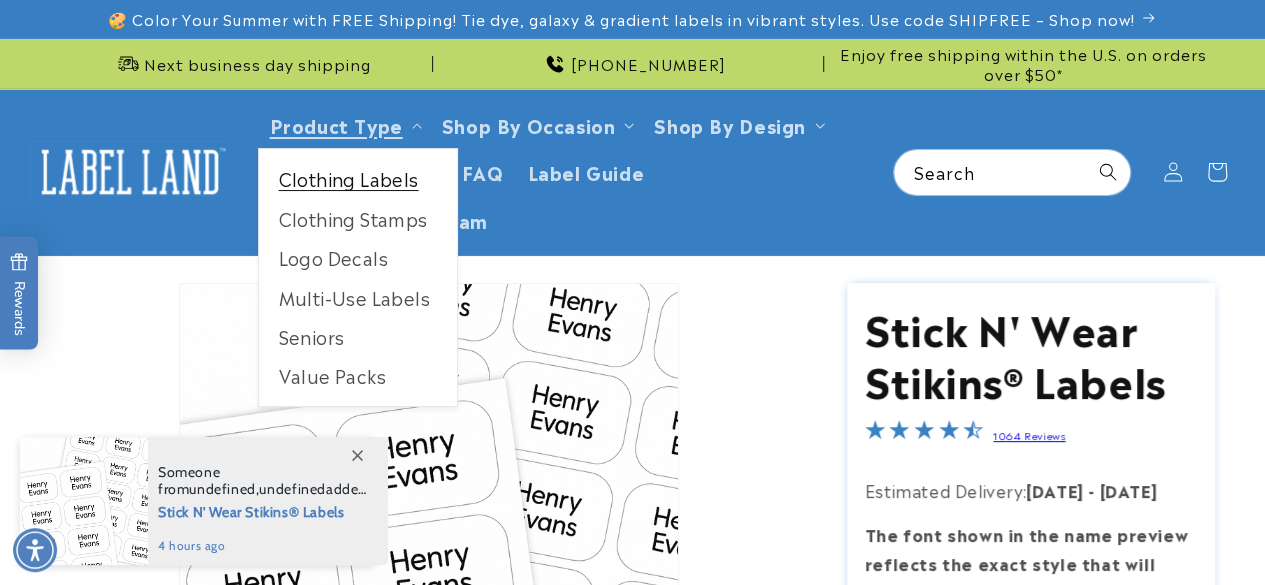 click on "Clothing Labels" at bounding box center [358, 178] 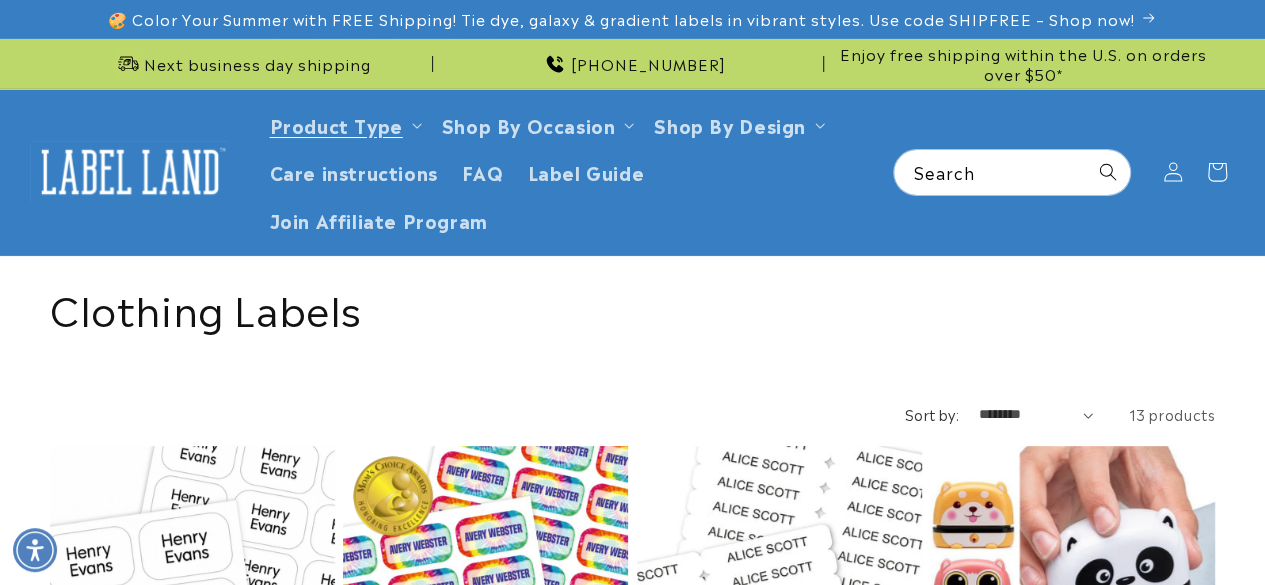 scroll, scrollTop: 211, scrollLeft: 0, axis: vertical 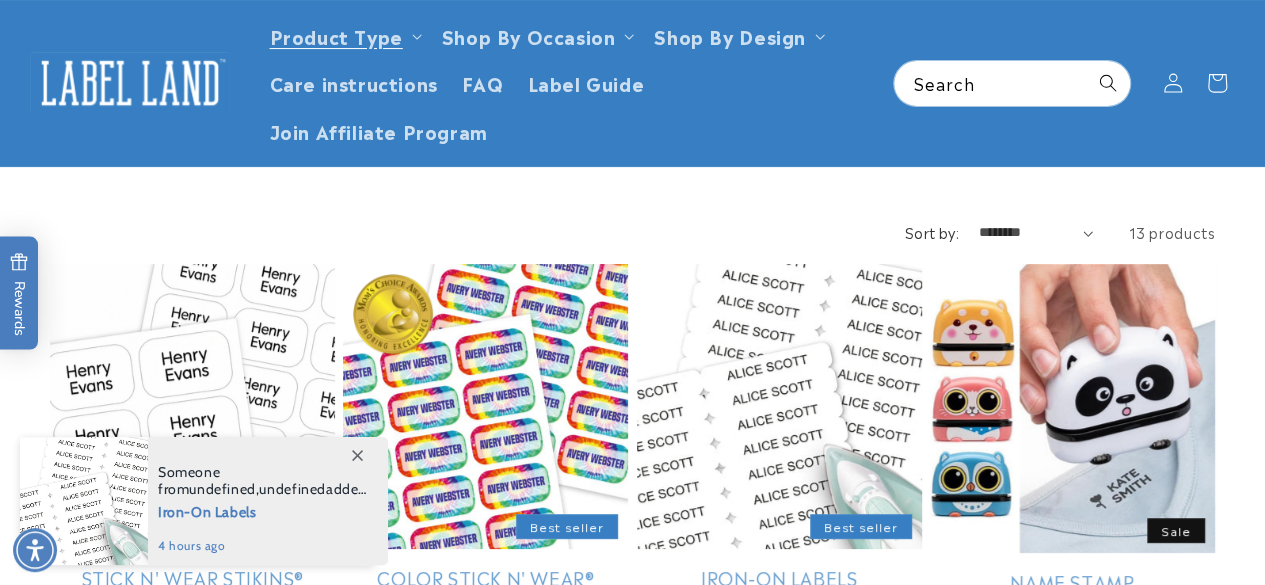 drag, startPoint x: 1266, startPoint y: 84, endPoint x: 1258, endPoint y: 120, distance: 36.878178 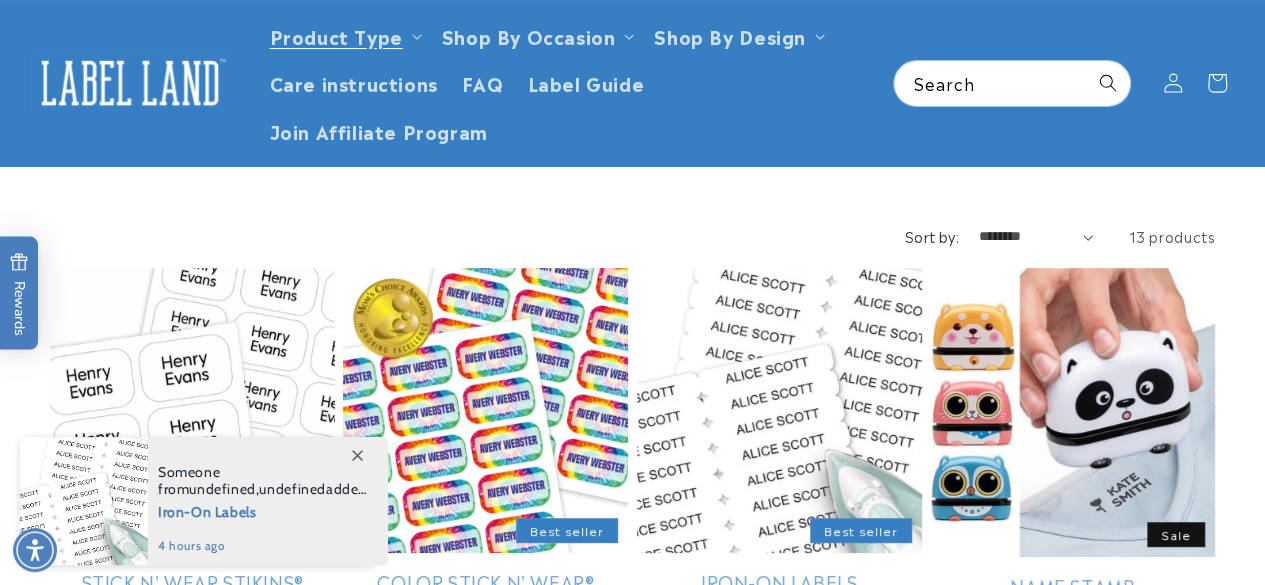 click on "Iron-On Labels" at bounding box center (779, 581) 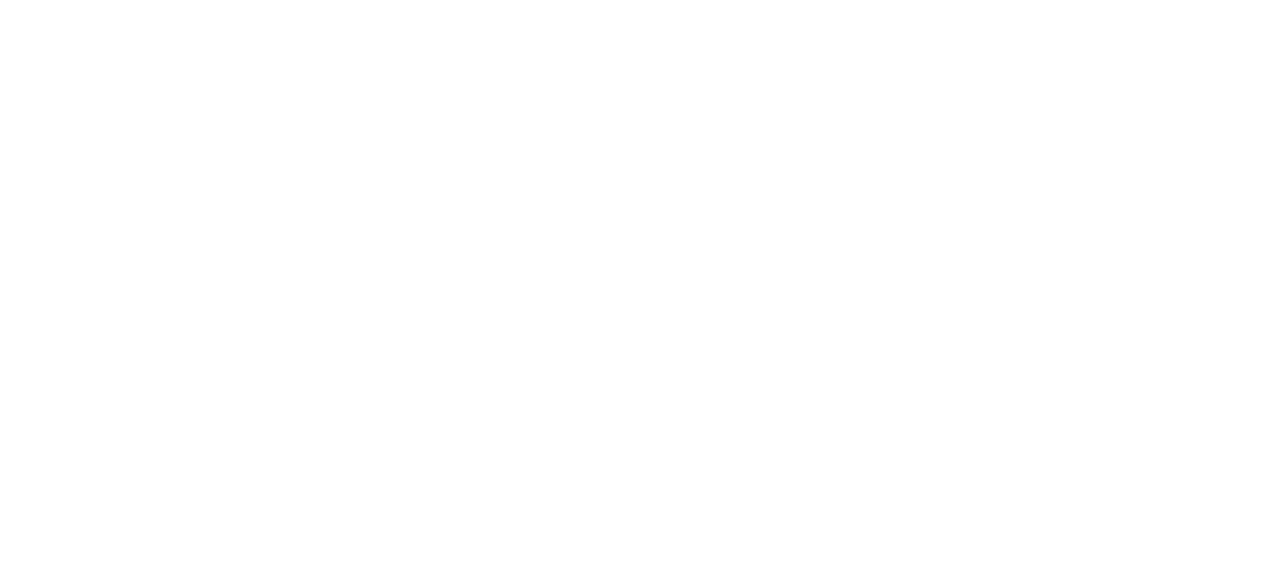 scroll, scrollTop: 0, scrollLeft: 0, axis: both 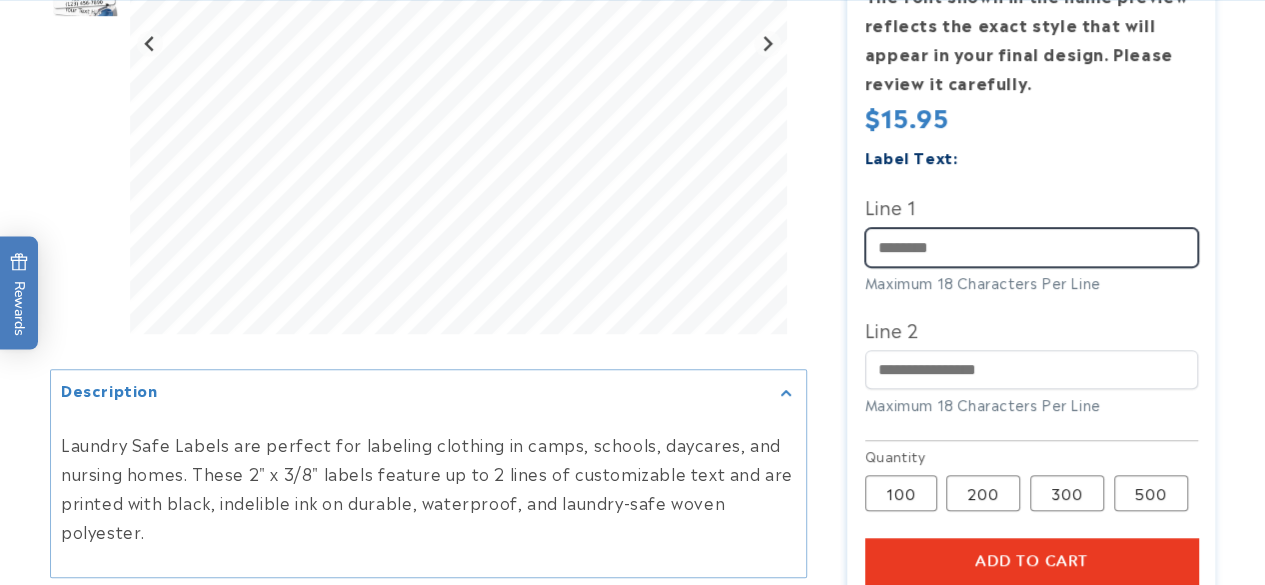 drag, startPoint x: 957, startPoint y: 231, endPoint x: 840, endPoint y: 230, distance: 117.00427 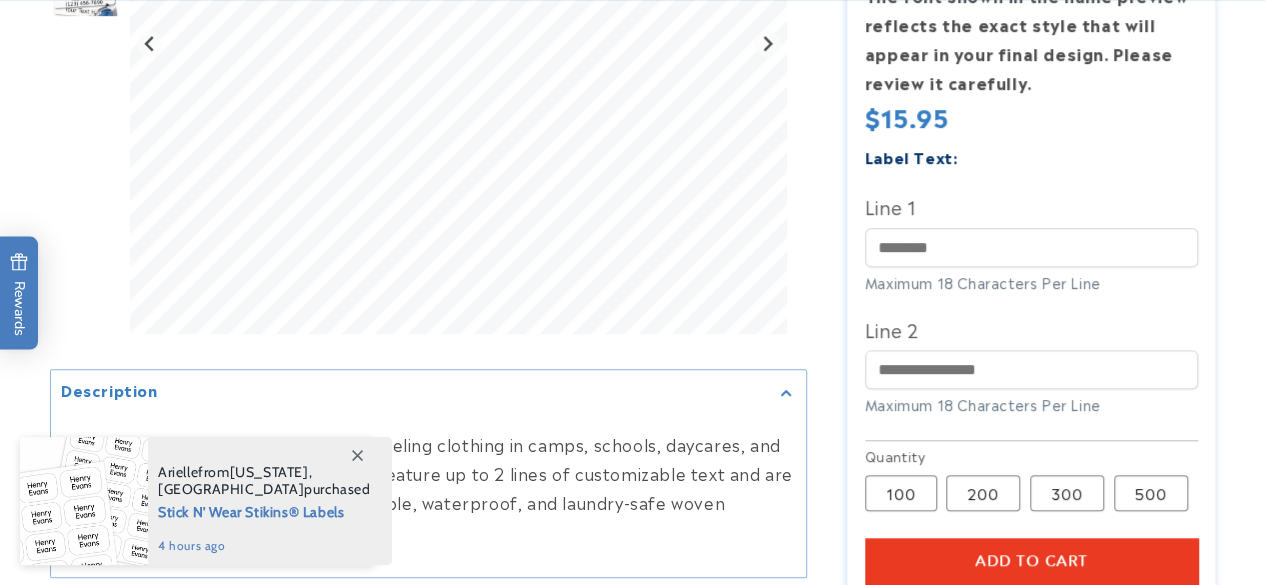 click on "Iron-On Labels
Iron-On Labels
2800 Reviews
Estimated Delivery:  [DATE]   -   [DATE]
The font shown in the name preview reflects the exact style that will appear in your final design. Please review it carefully.
Regular price
$15.95
Regular price
Sale price
$15.95
Unit price
/
per" at bounding box center [1011, 245] 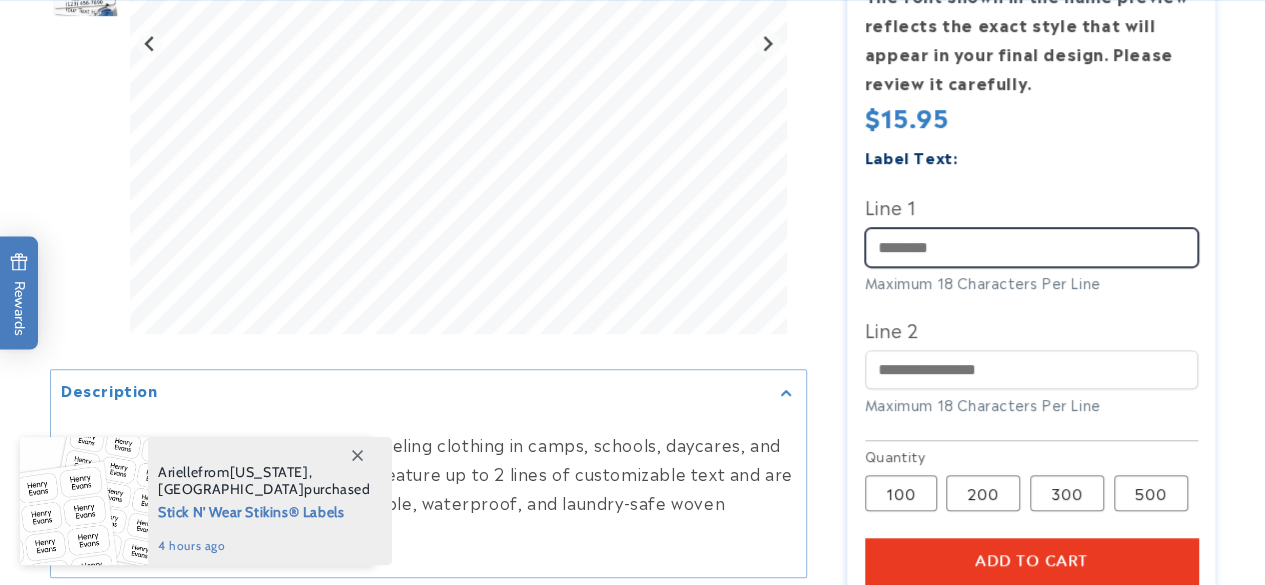 click on "Line 1" at bounding box center (1031, 247) 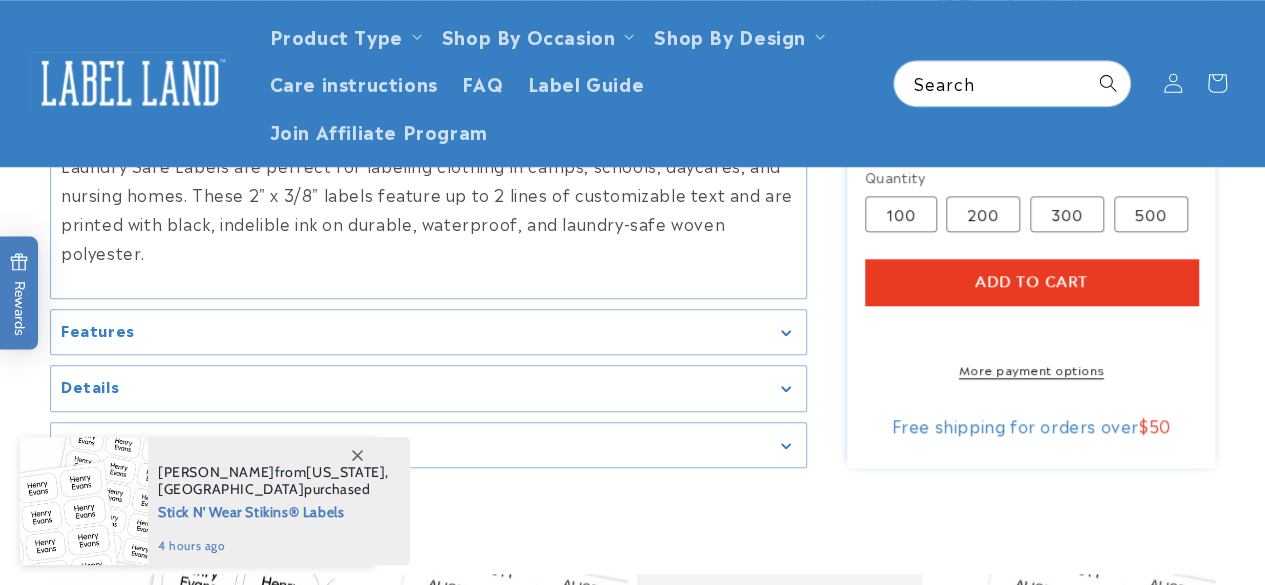 scroll, scrollTop: 752, scrollLeft: 0, axis: vertical 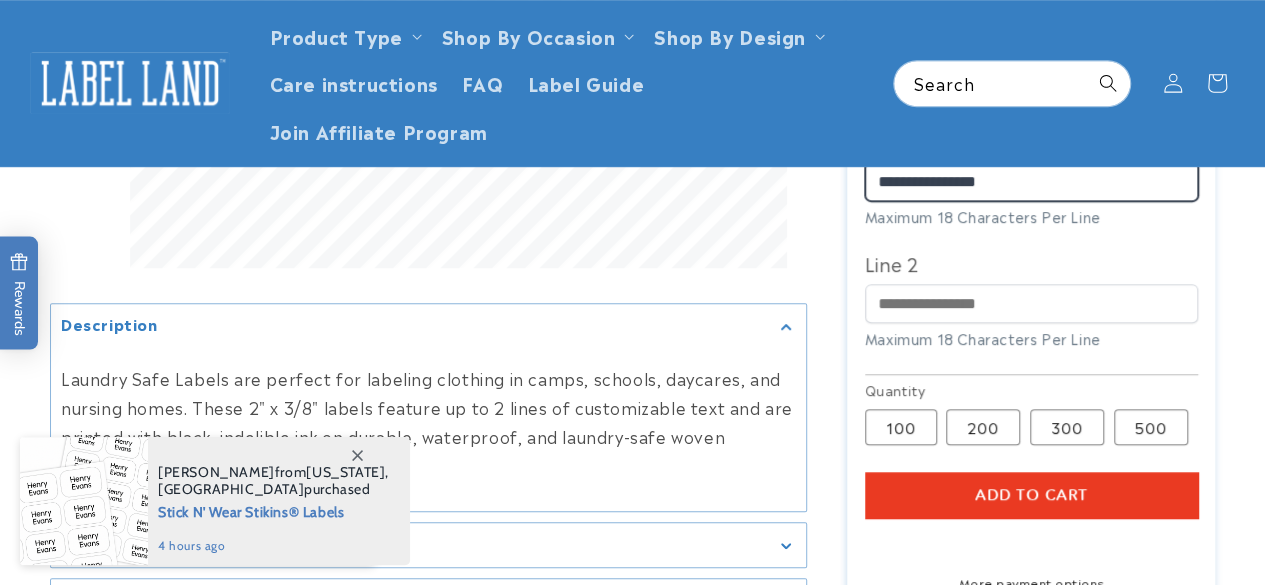 type on "**********" 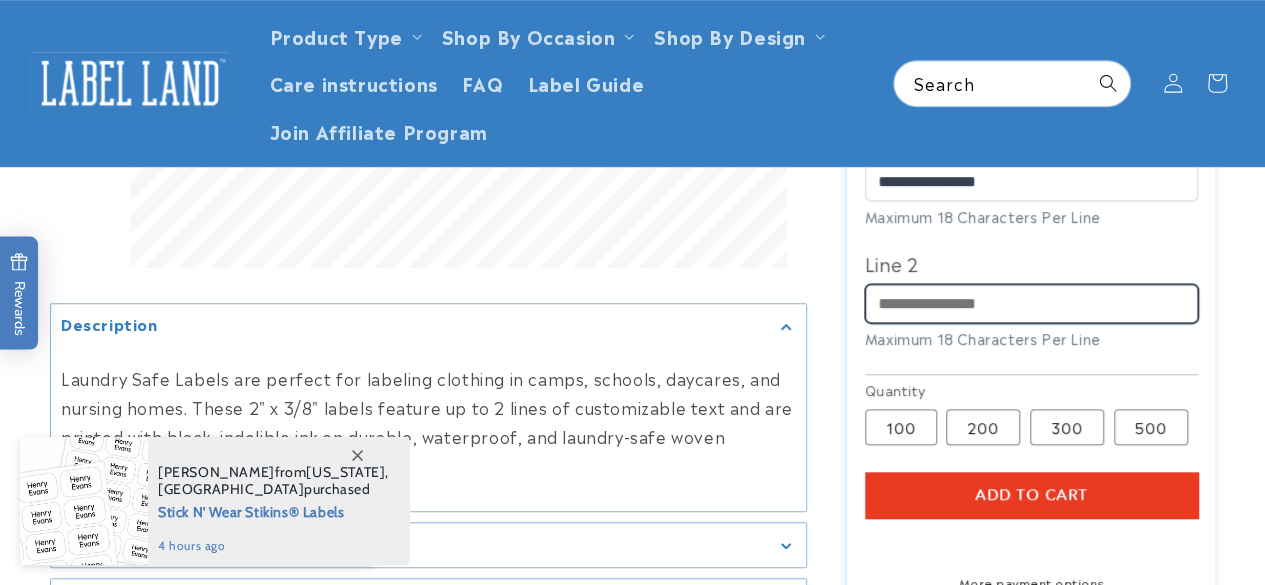 click on "Line 2" at bounding box center (1031, 303) 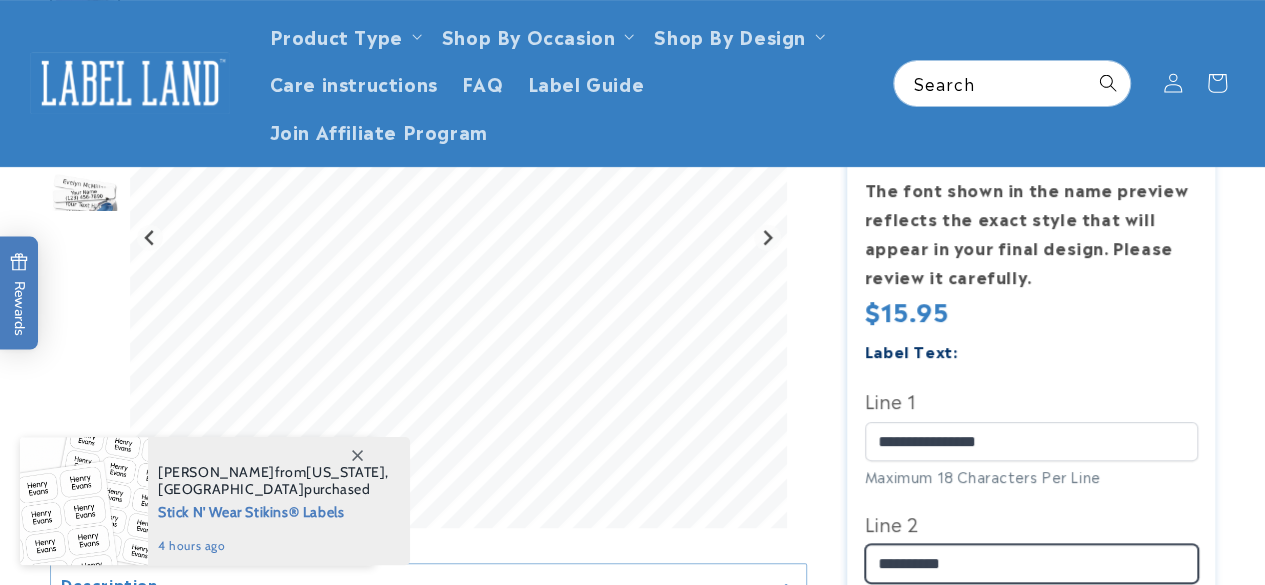 scroll, scrollTop: 341, scrollLeft: 0, axis: vertical 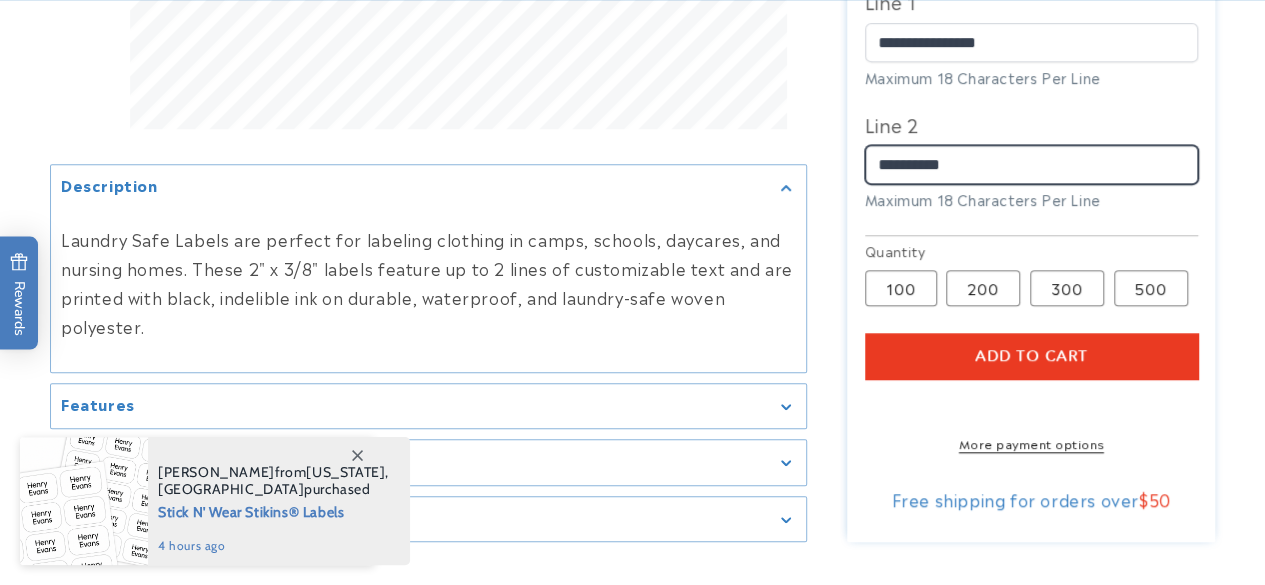 type on "**********" 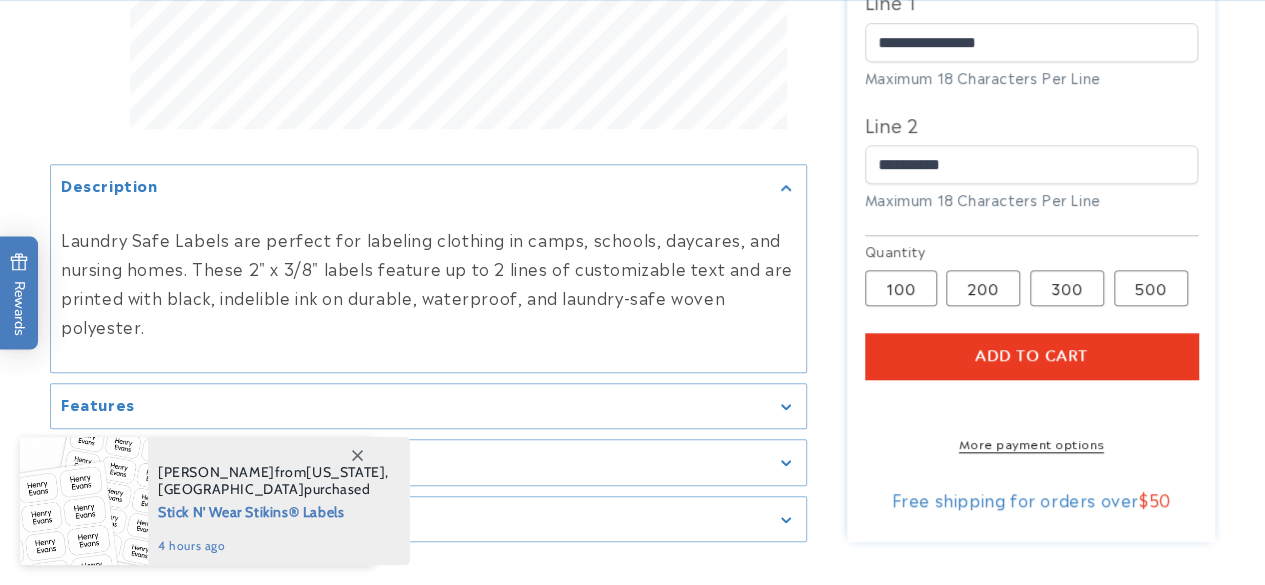 click on "Add to cart" at bounding box center [1031, 356] 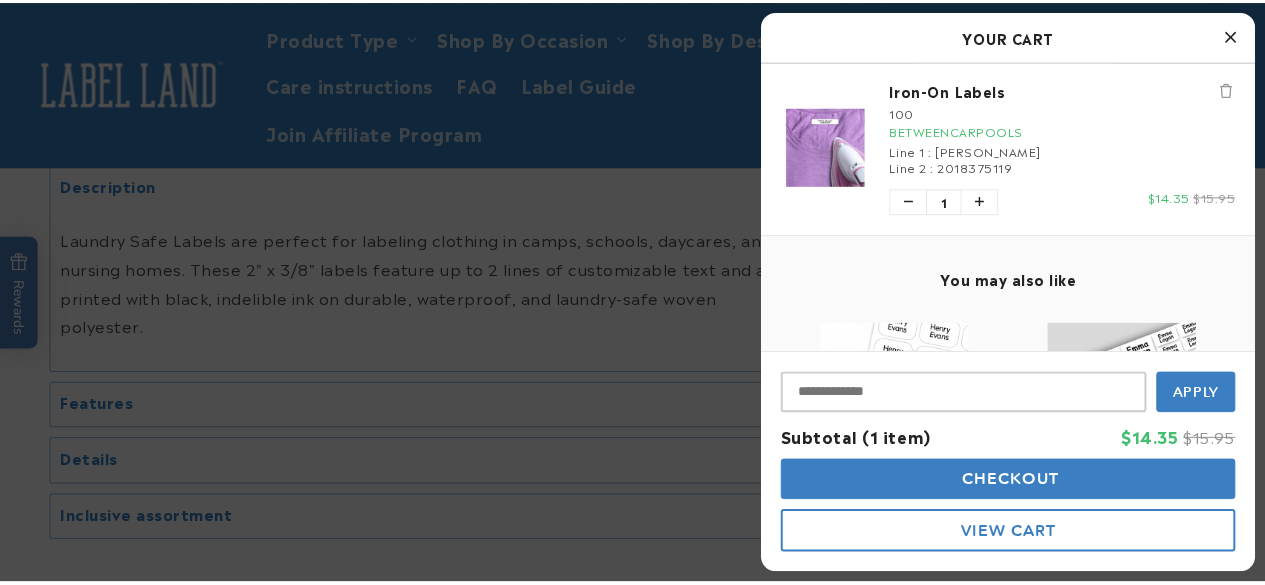 scroll, scrollTop: 0, scrollLeft: 0, axis: both 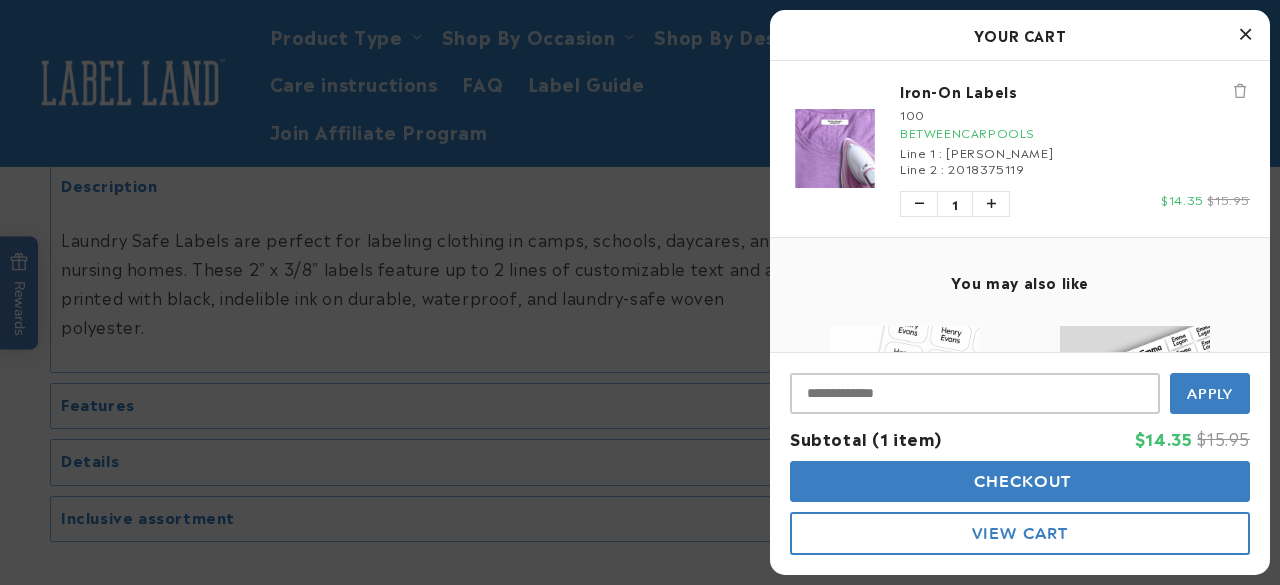click at bounding box center (1245, 34) 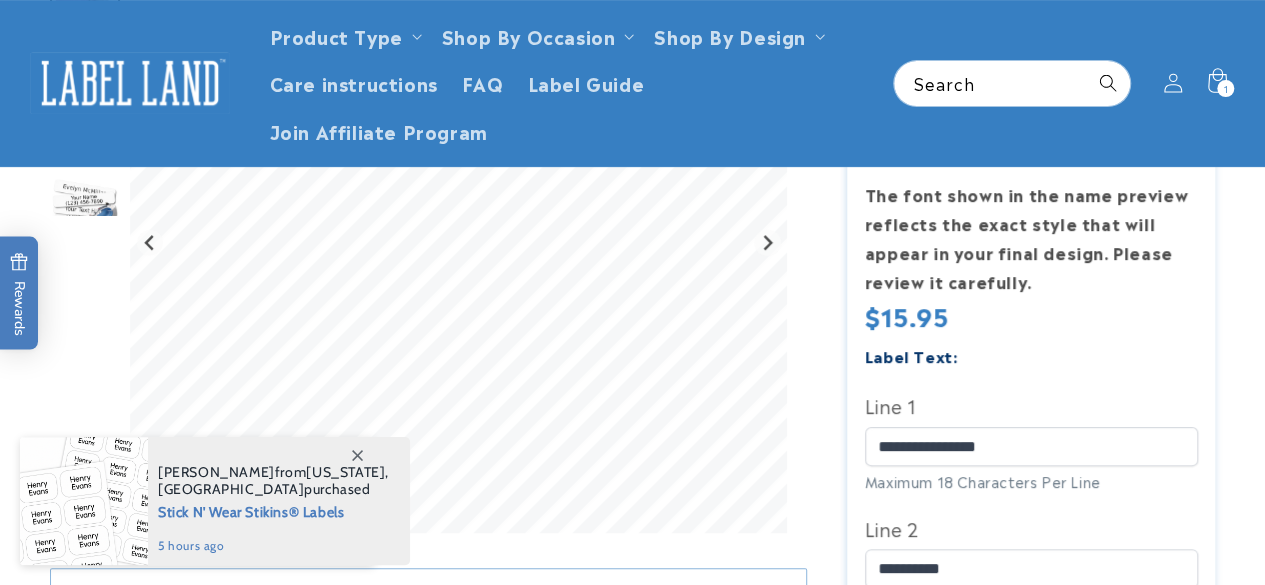 scroll, scrollTop: 336, scrollLeft: 0, axis: vertical 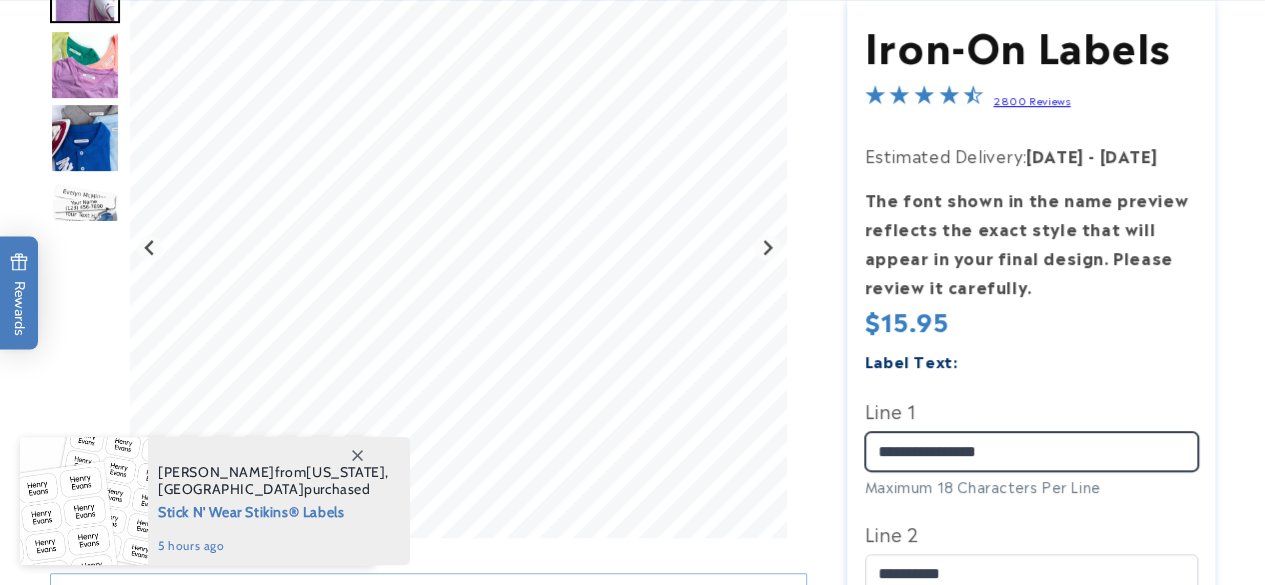 drag, startPoint x: 920, startPoint y: 427, endPoint x: 829, endPoint y: 426, distance: 91.00549 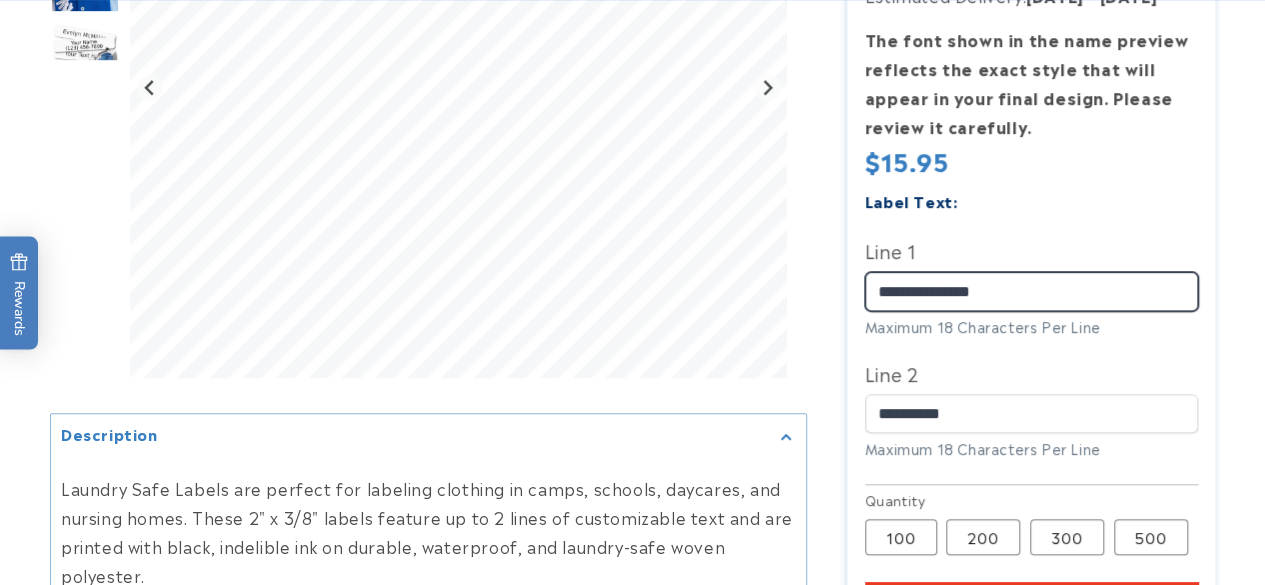 scroll, scrollTop: 506, scrollLeft: 0, axis: vertical 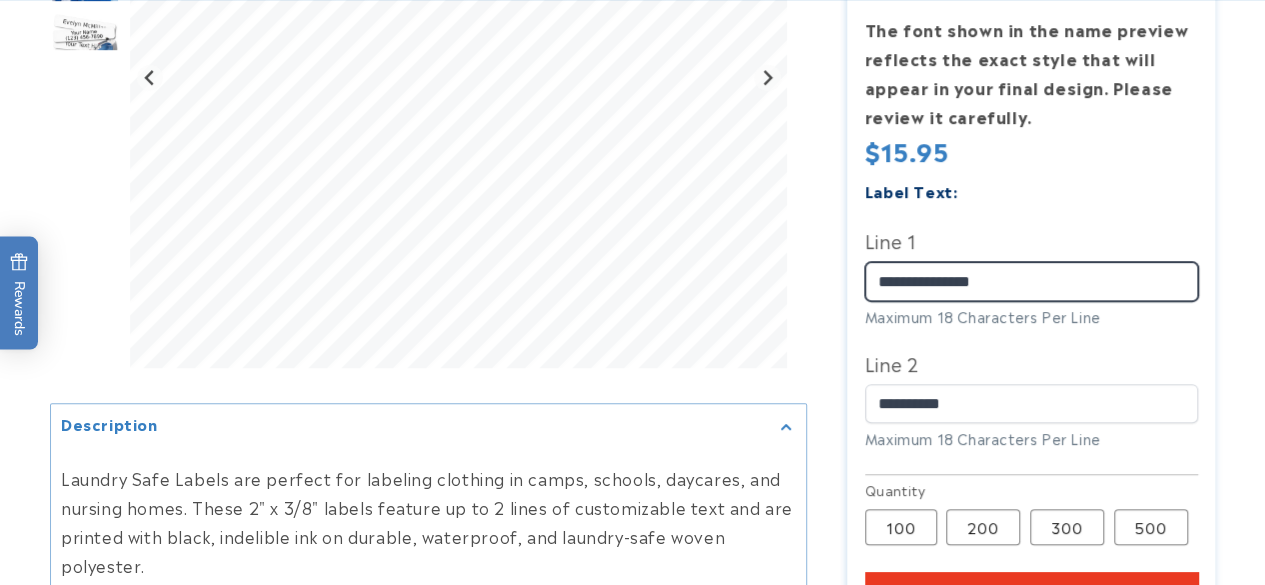 click on "**********" at bounding box center [1031, 281] 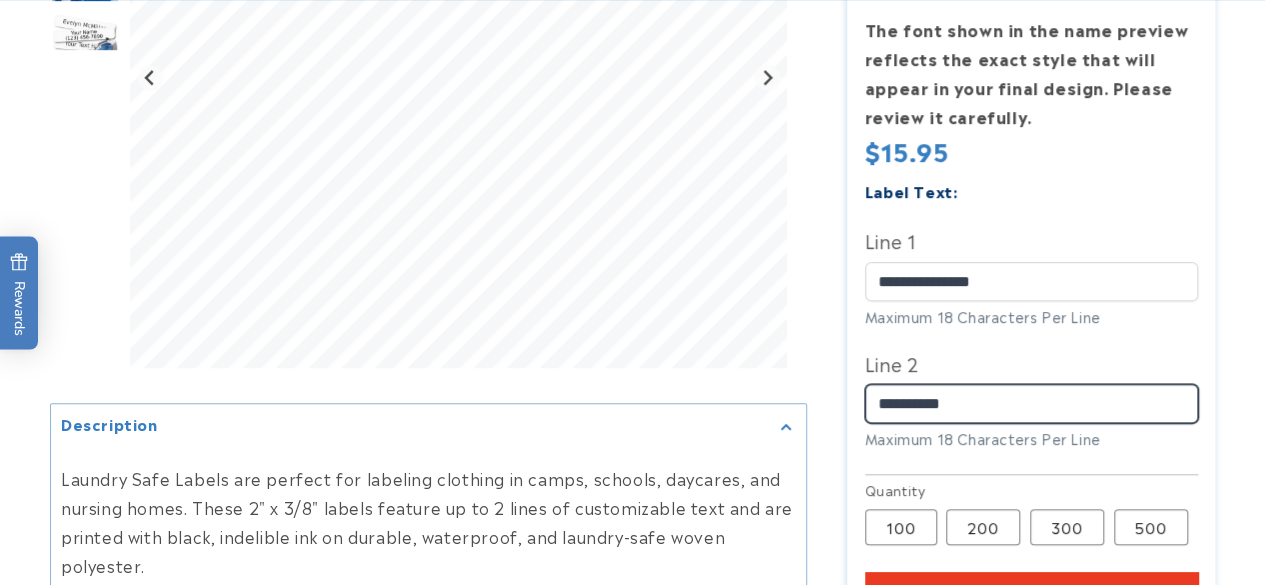 drag, startPoint x: 974, startPoint y: 378, endPoint x: 828, endPoint y: 376, distance: 146.0137 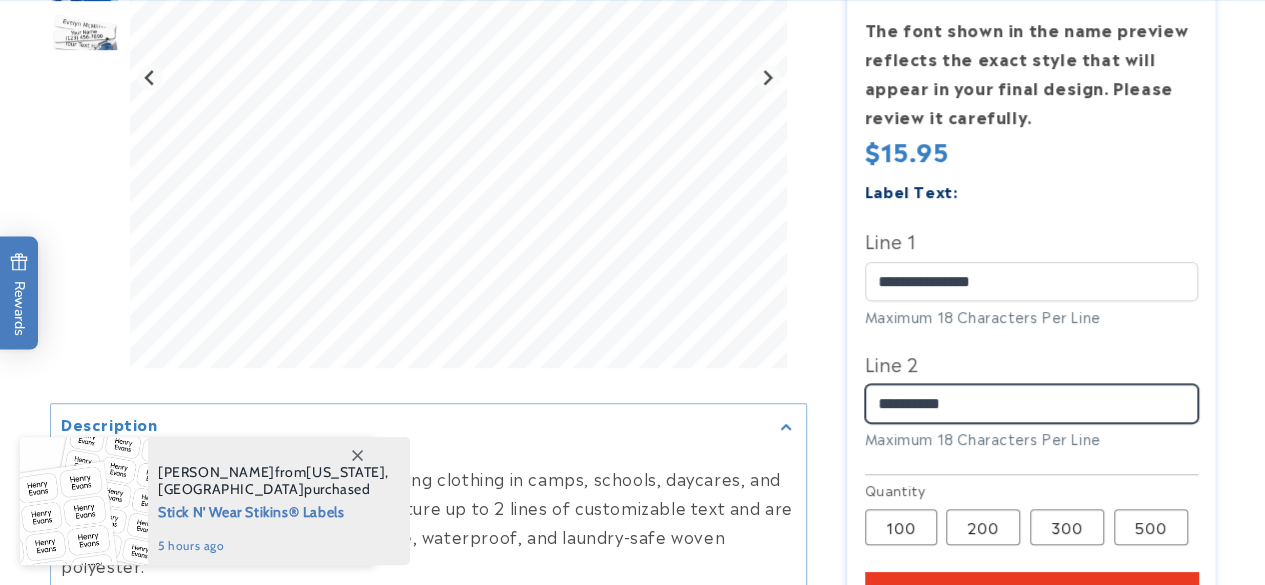 click on "**********" at bounding box center (1031, 403) 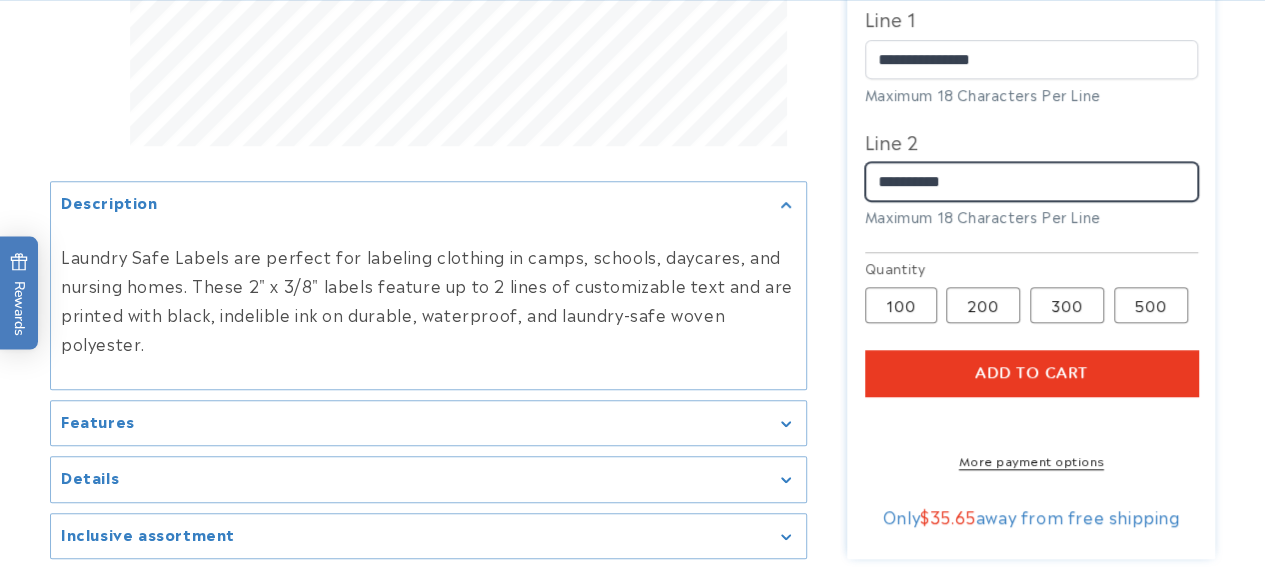 scroll, scrollTop: 733, scrollLeft: 0, axis: vertical 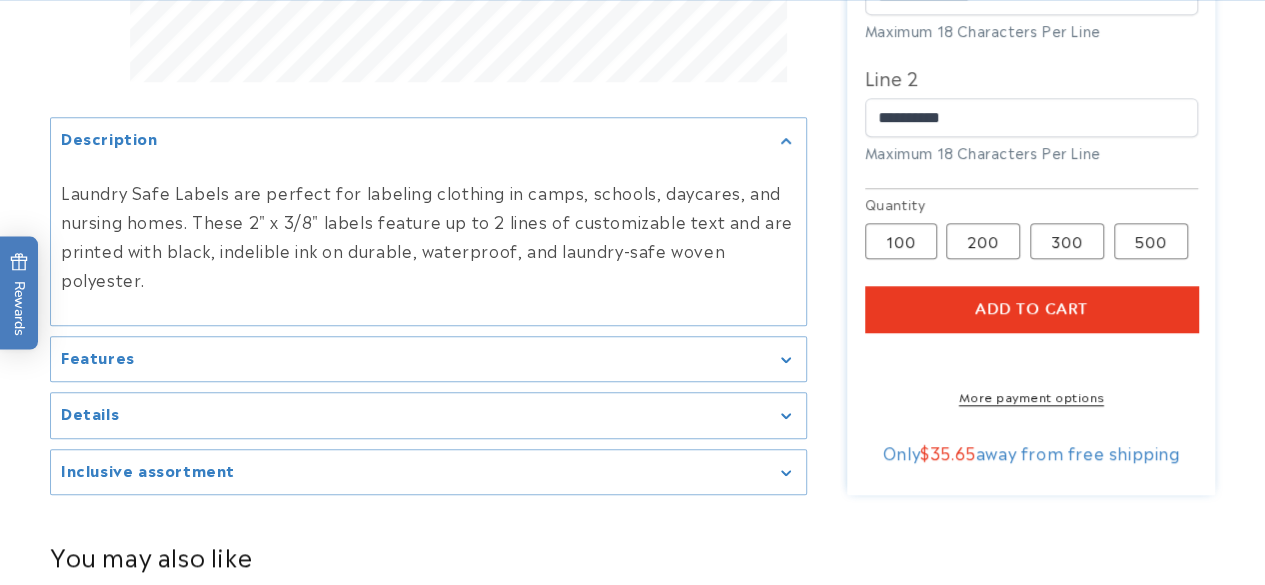 click on "Add to cart" at bounding box center [1031, 309] 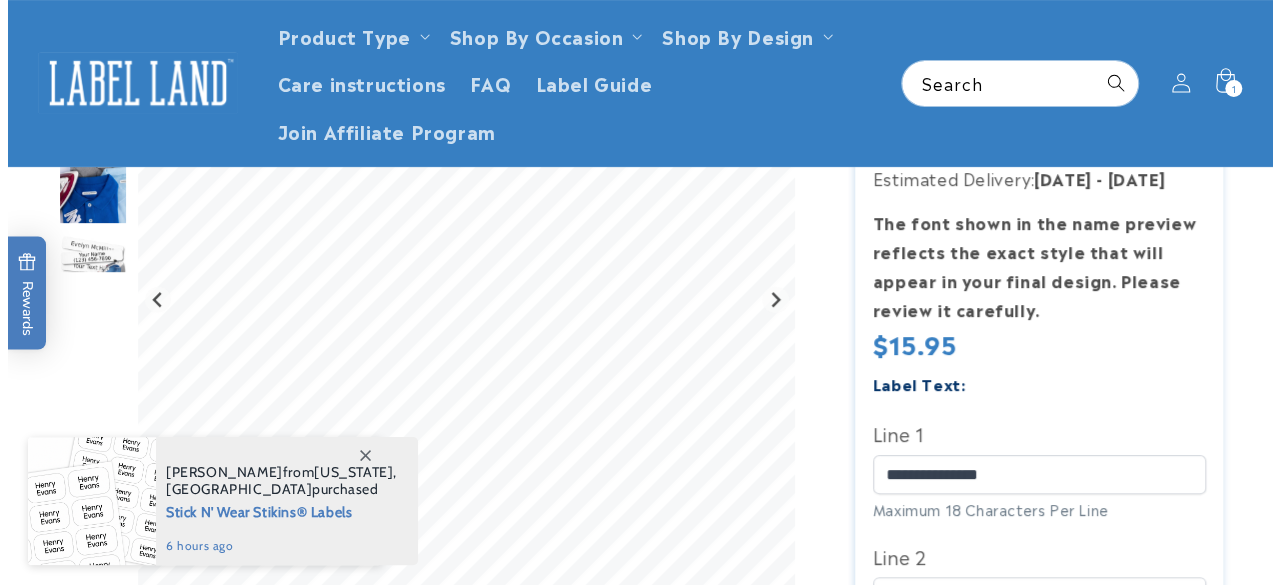 scroll, scrollTop: 207, scrollLeft: 0, axis: vertical 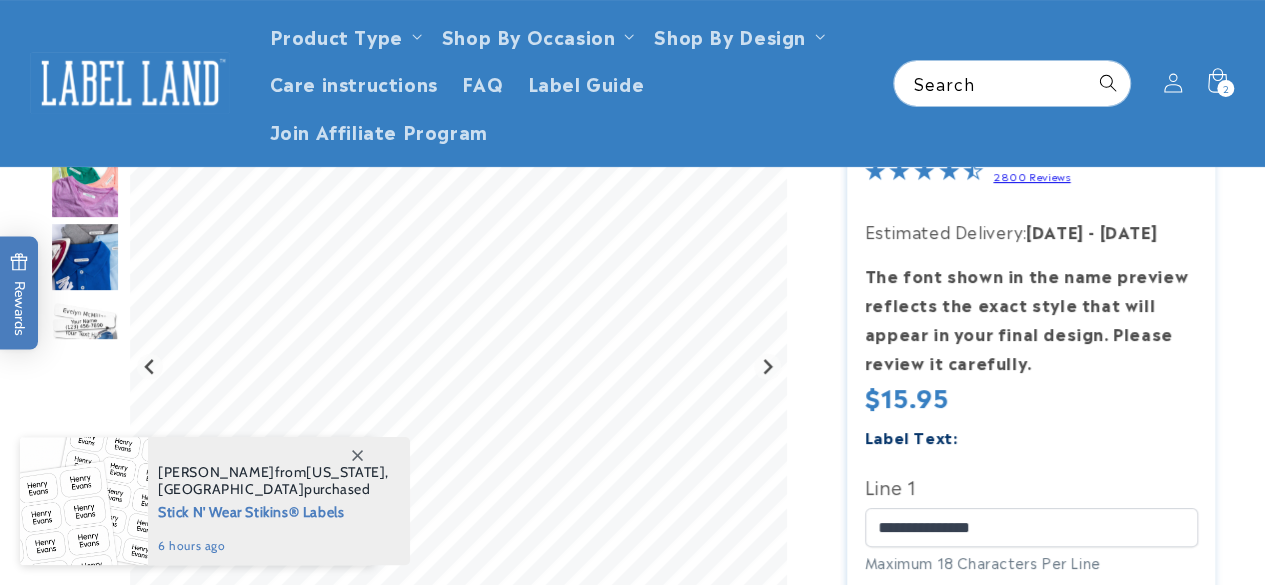 click at bounding box center [1897, 292] 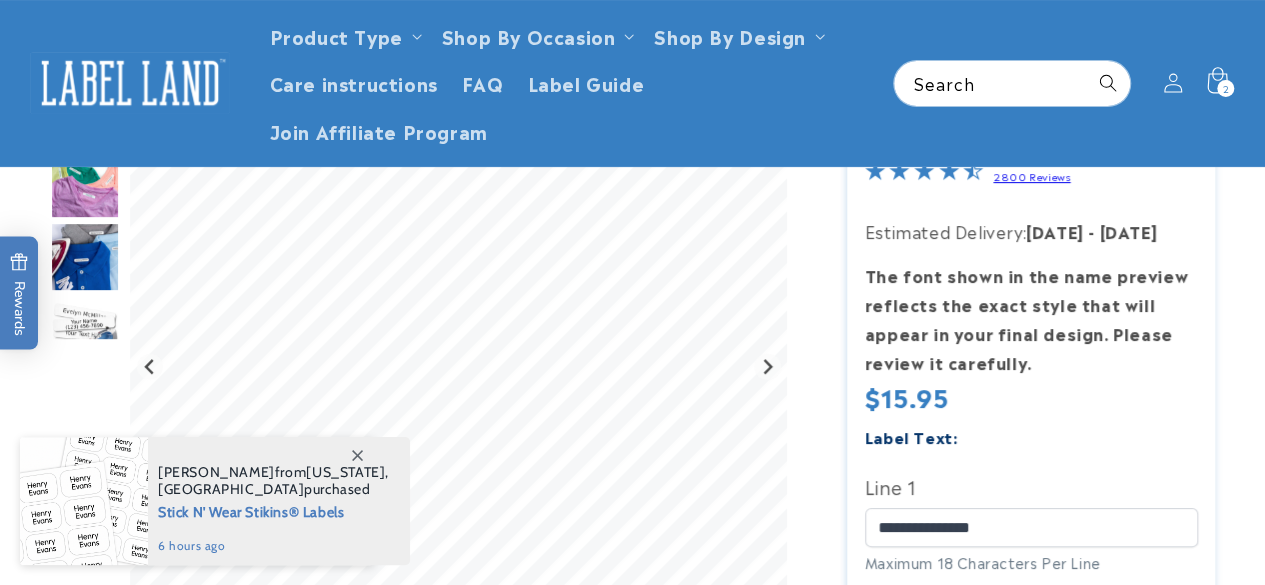 click on "2 2 items" at bounding box center [1225, 88] 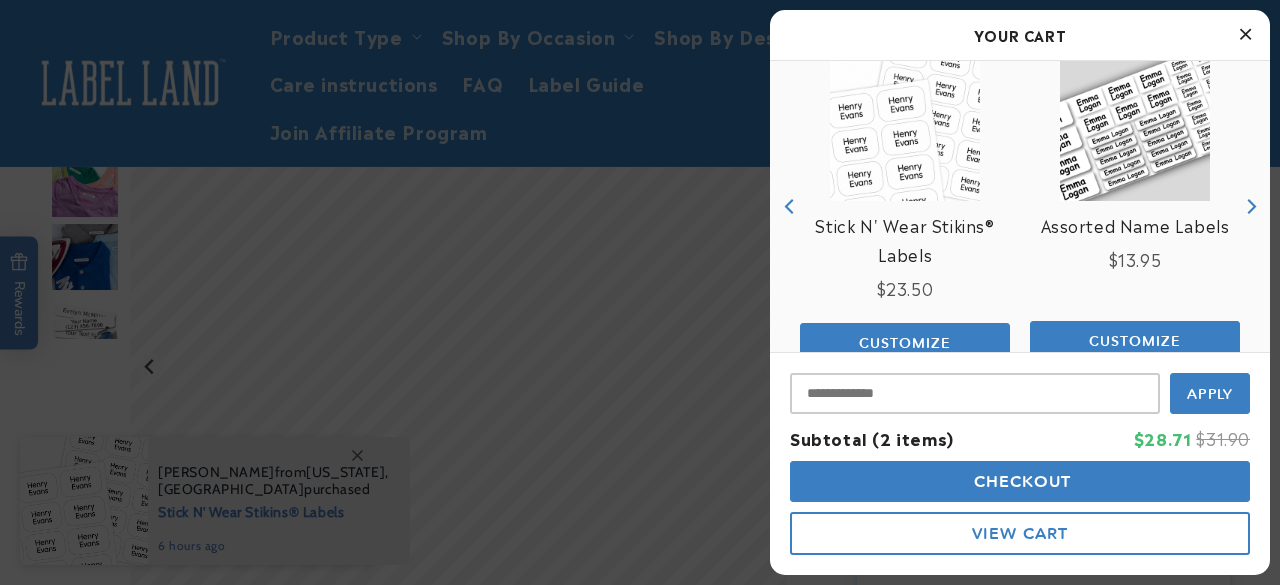 scroll, scrollTop: 497, scrollLeft: 0, axis: vertical 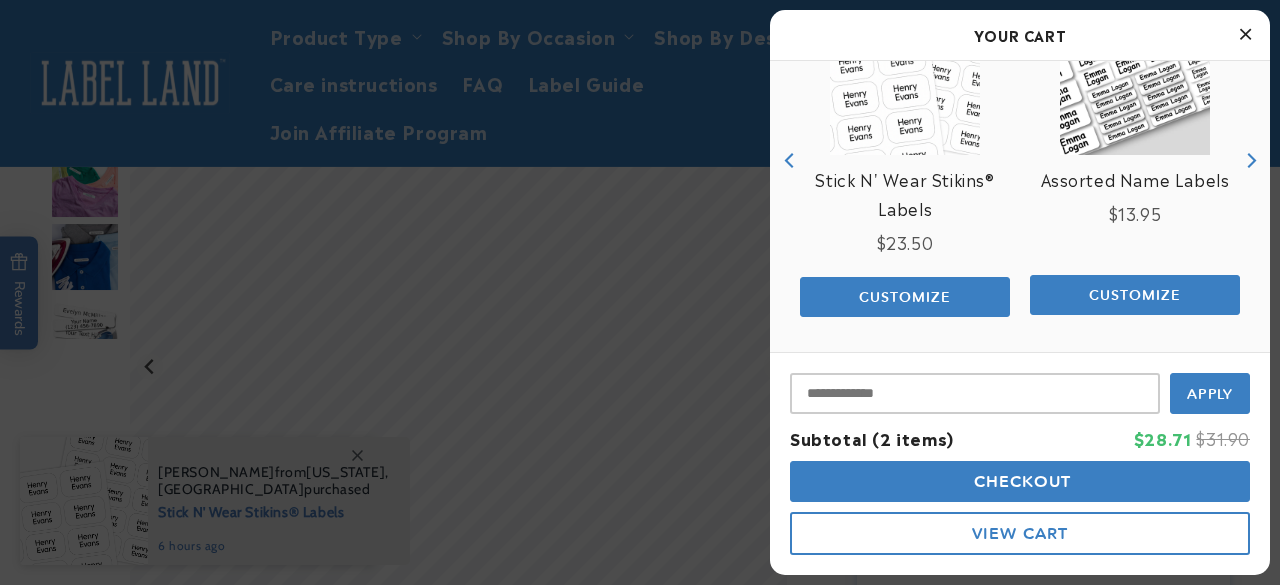 click on "Checkout" at bounding box center [1020, 481] 